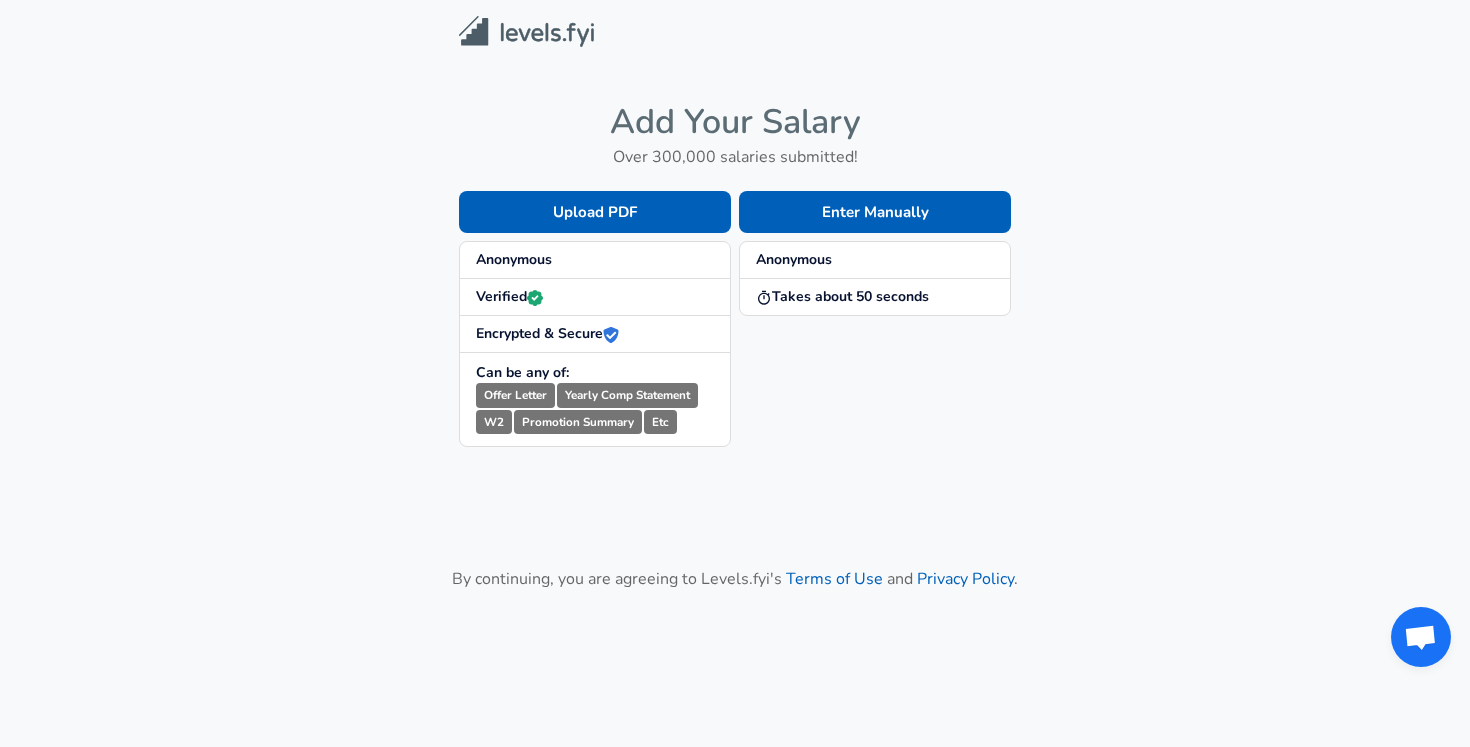 scroll, scrollTop: 0, scrollLeft: 0, axis: both 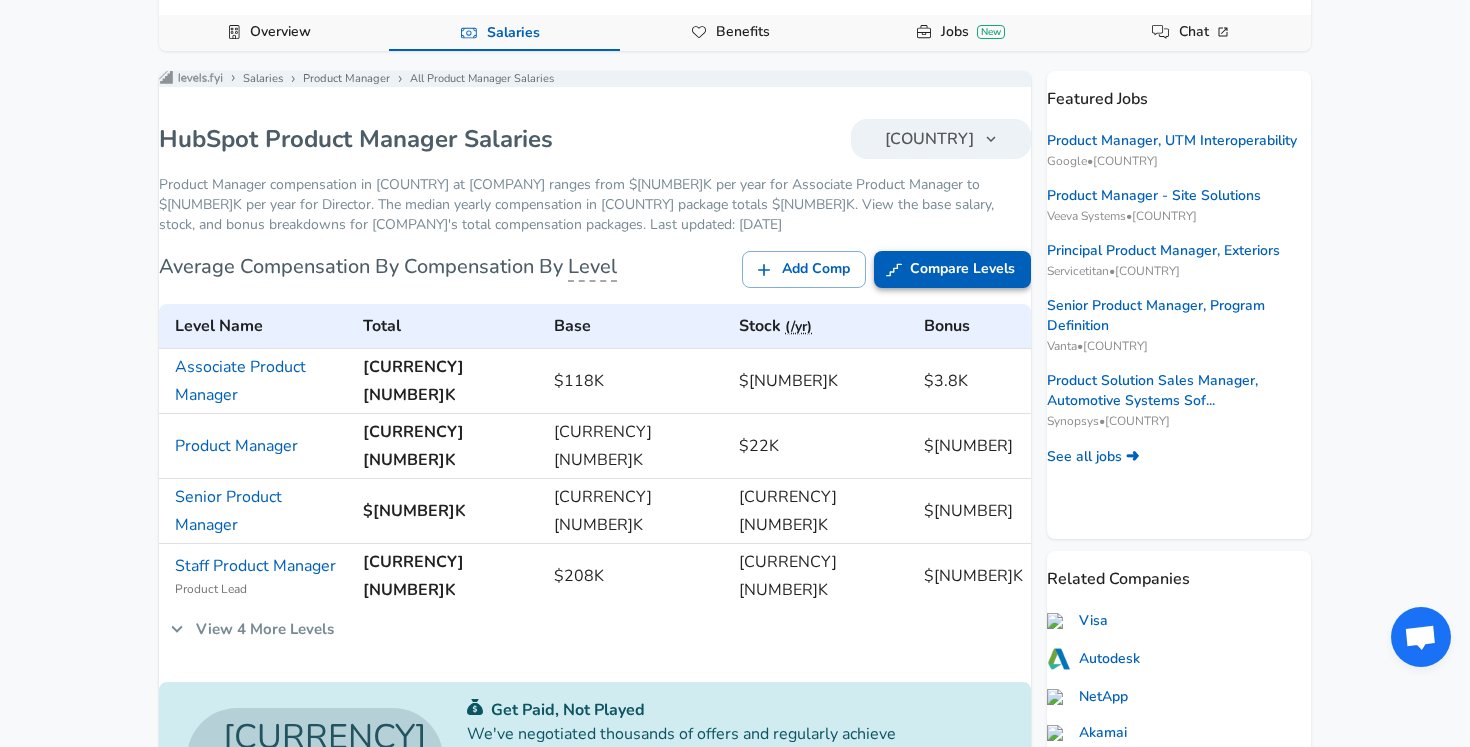 click on "Compare Levels" at bounding box center [952, 269] 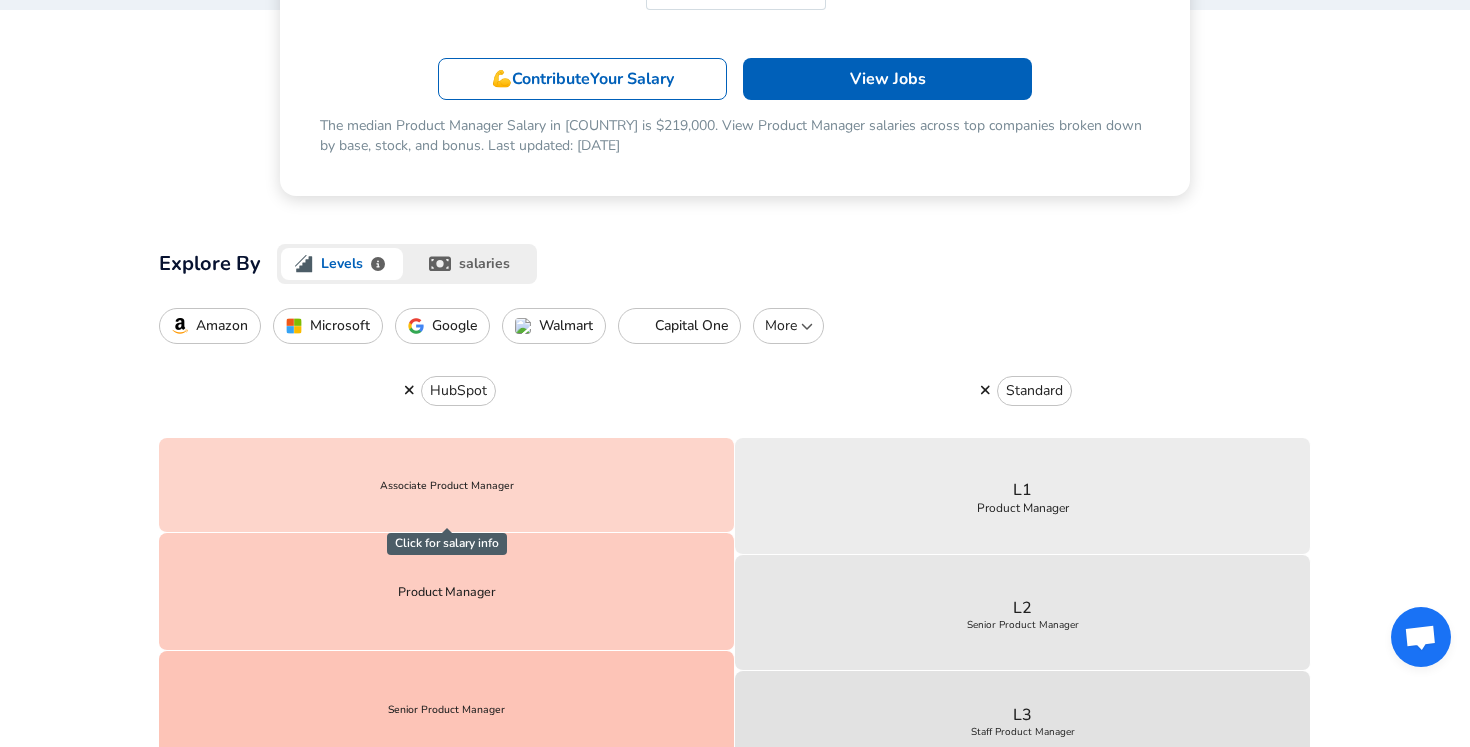 scroll, scrollTop: 504, scrollLeft: 0, axis: vertical 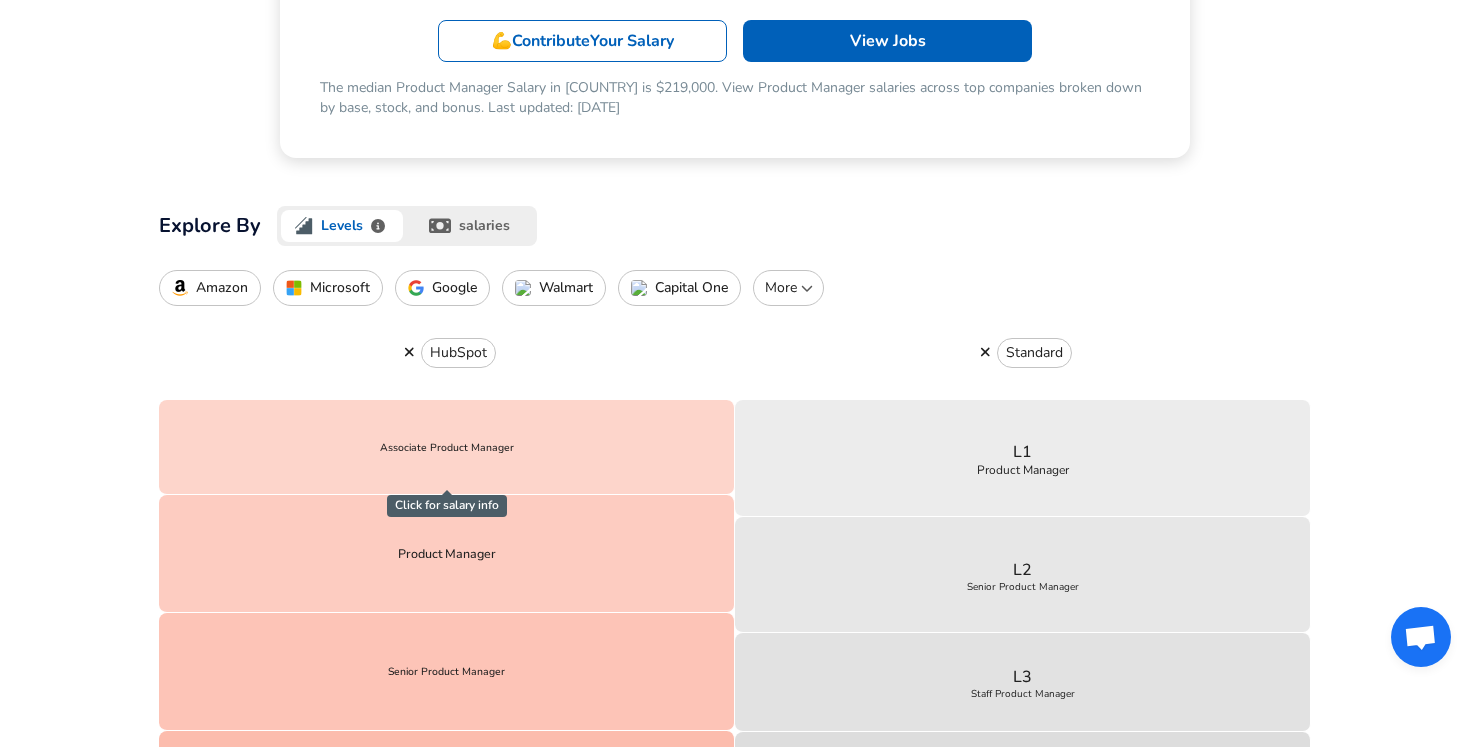 click at bounding box center (409, 352) 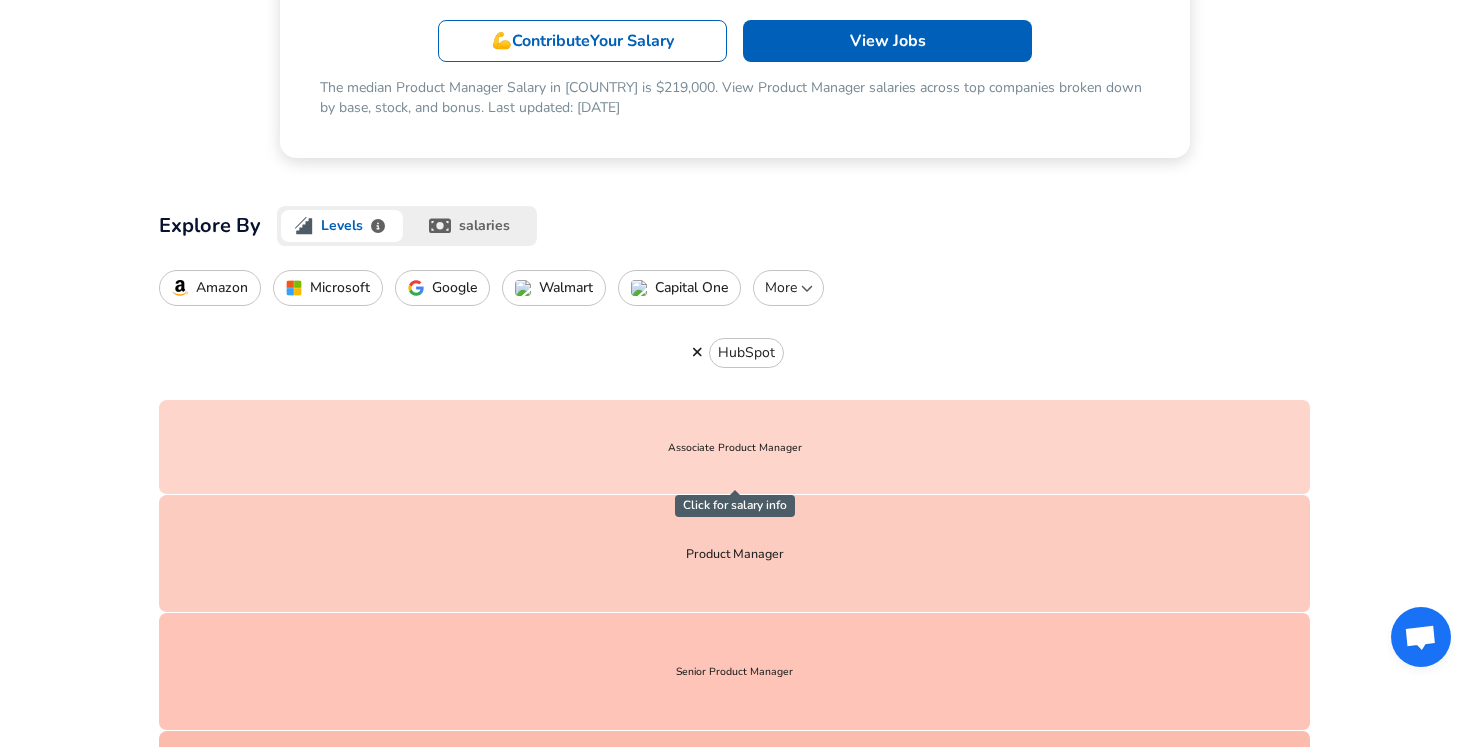 click on "Amazon" at bounding box center [222, 288] 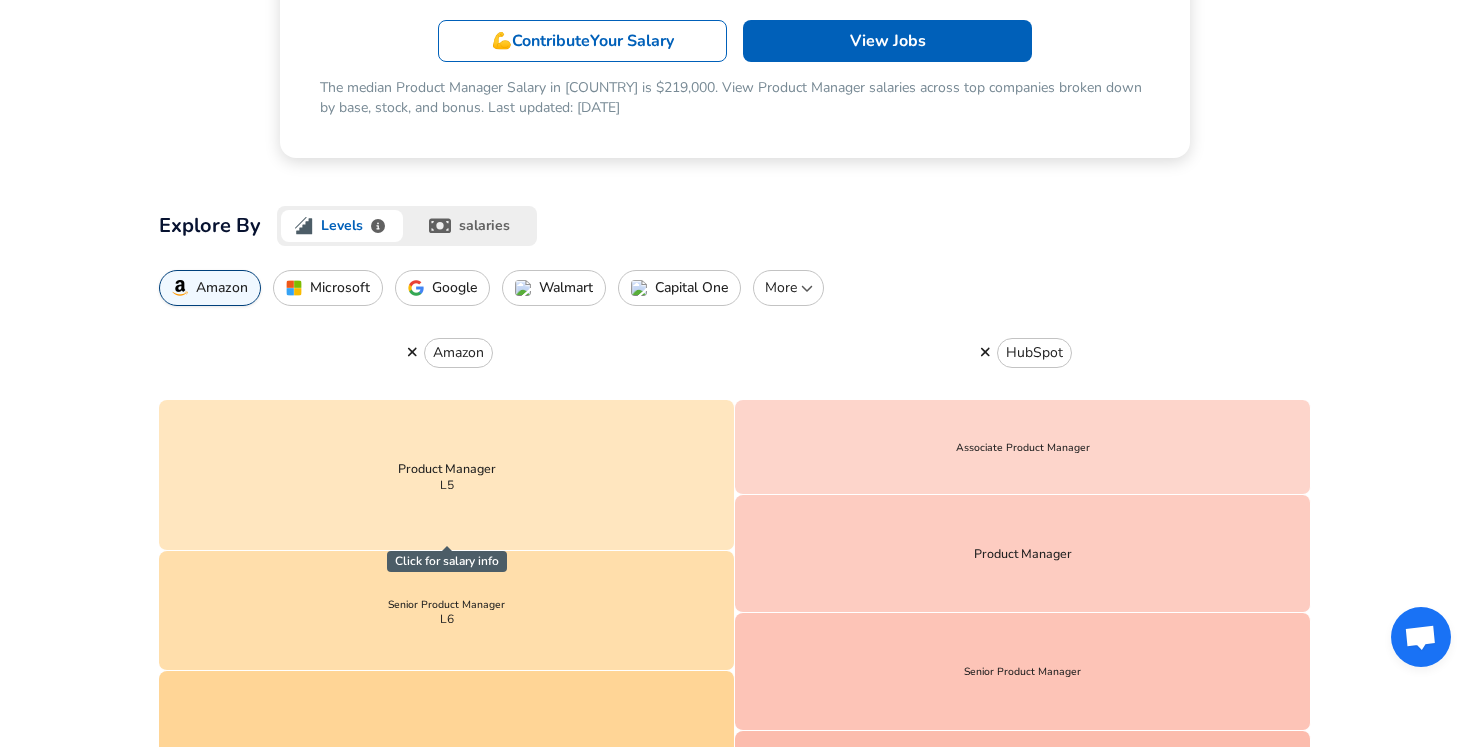 click on "Microsoft" at bounding box center [222, 288] 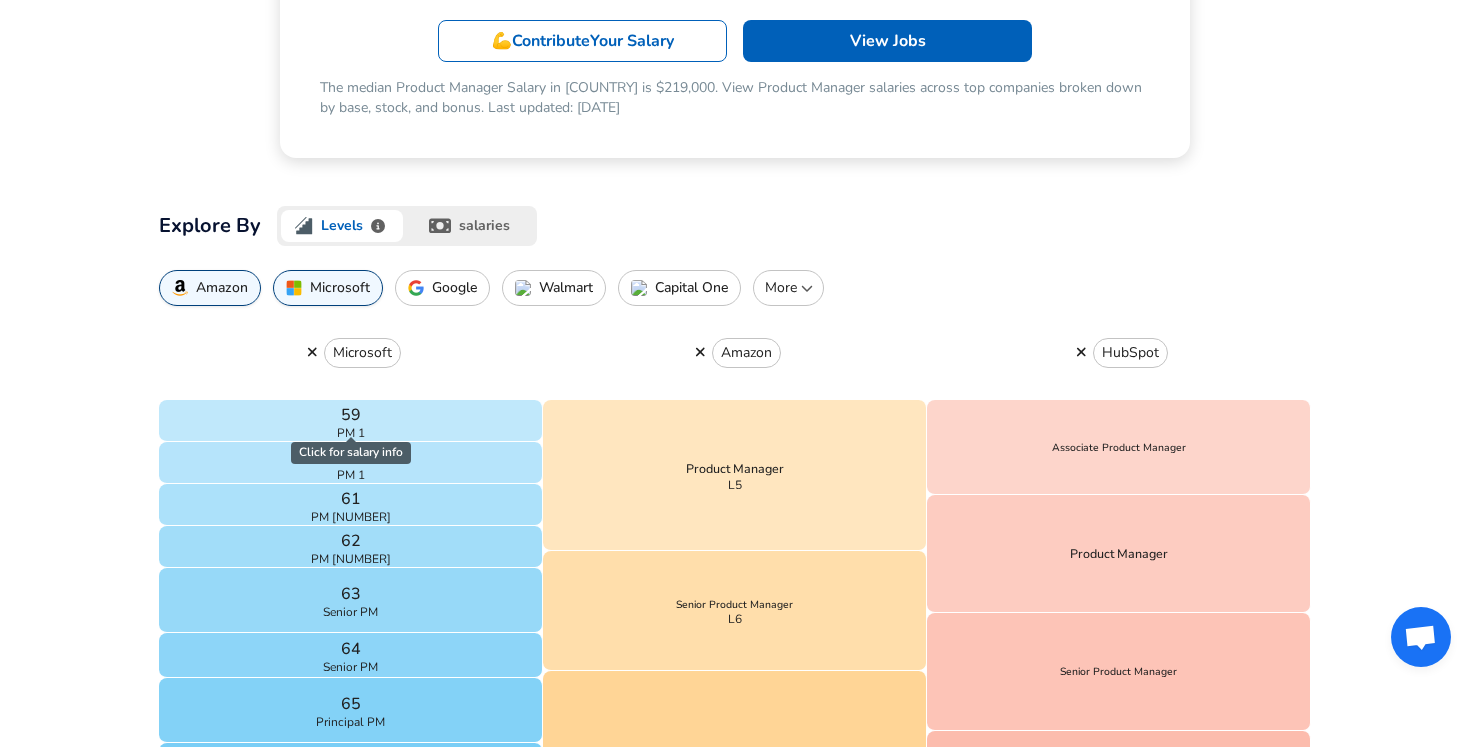 click on "More" at bounding box center [788, 288] 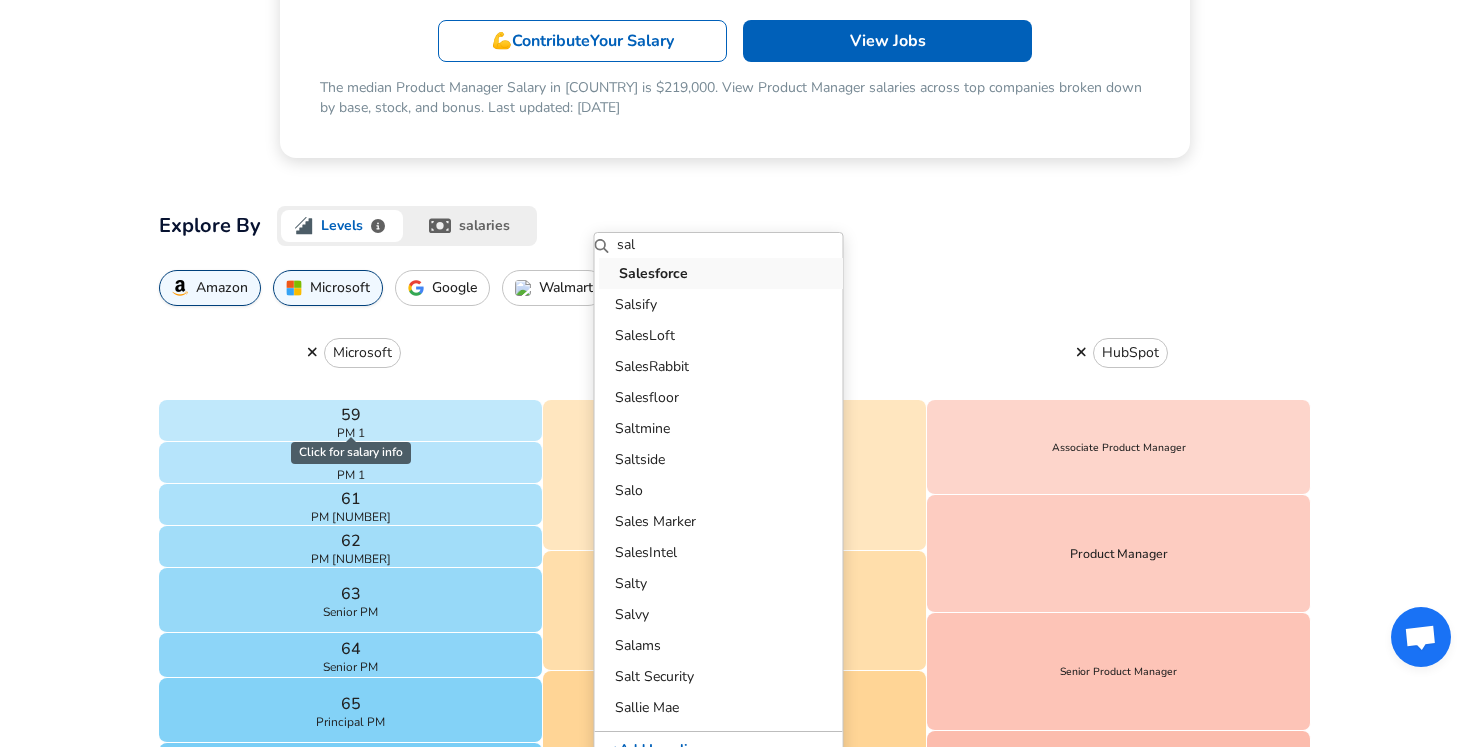 type on "sal" 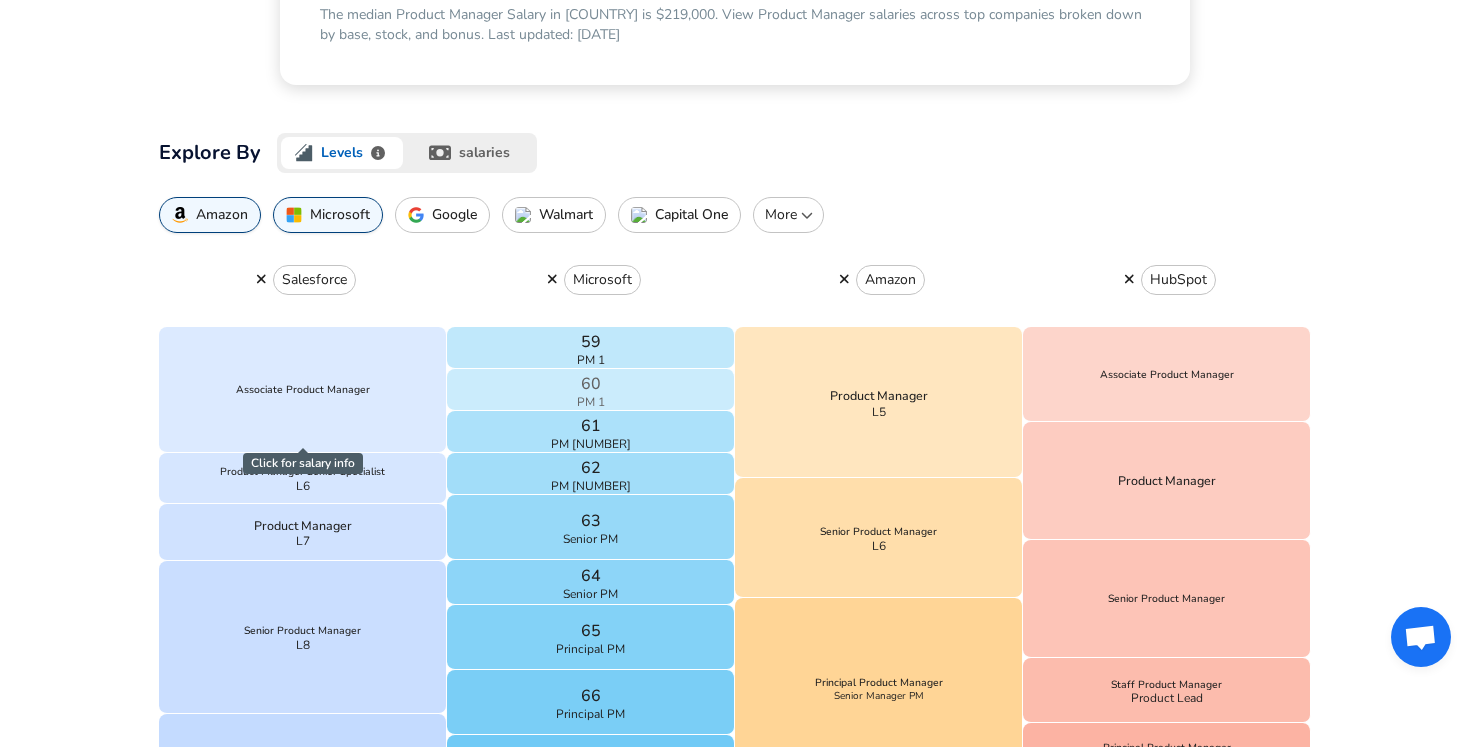 scroll, scrollTop: 649, scrollLeft: 0, axis: vertical 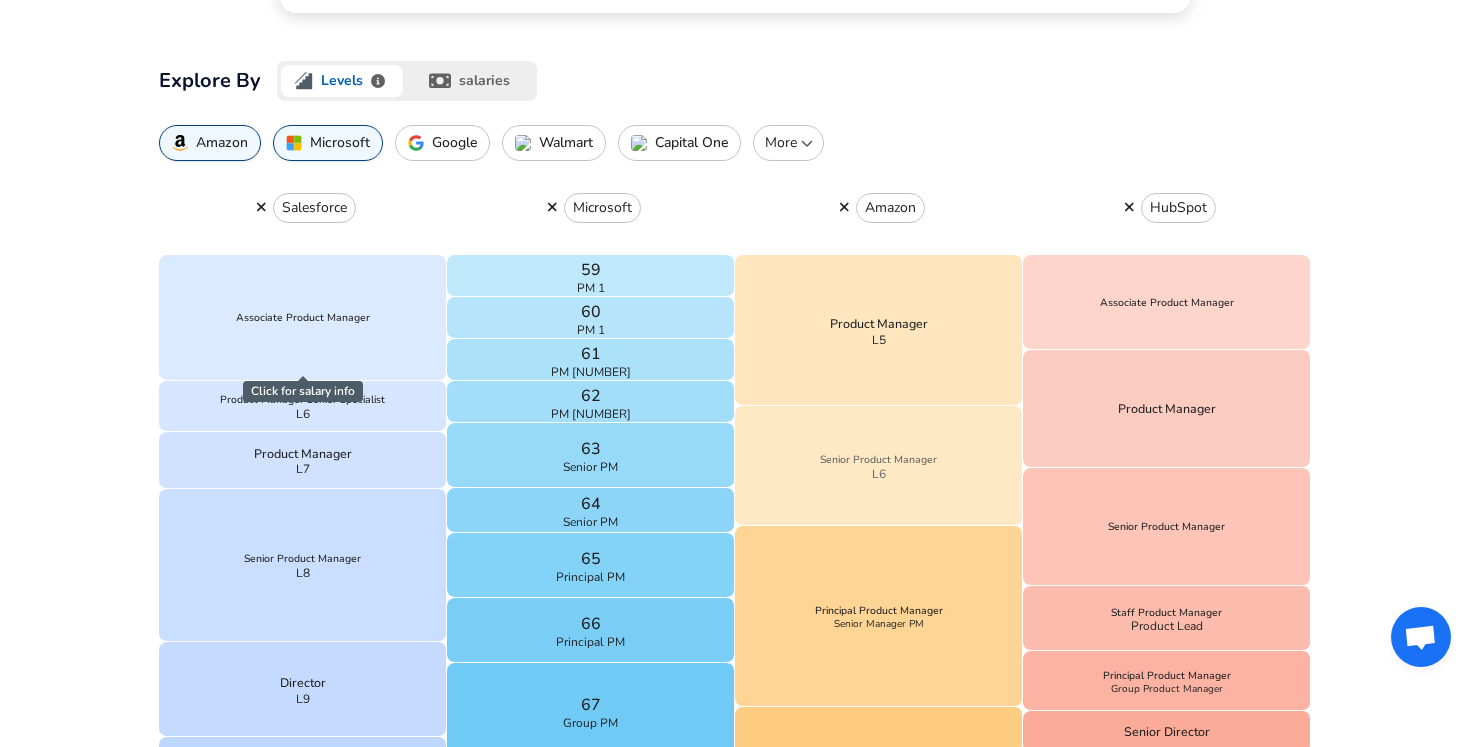 click on "Senior Product Manager L6" at bounding box center (879, 466) 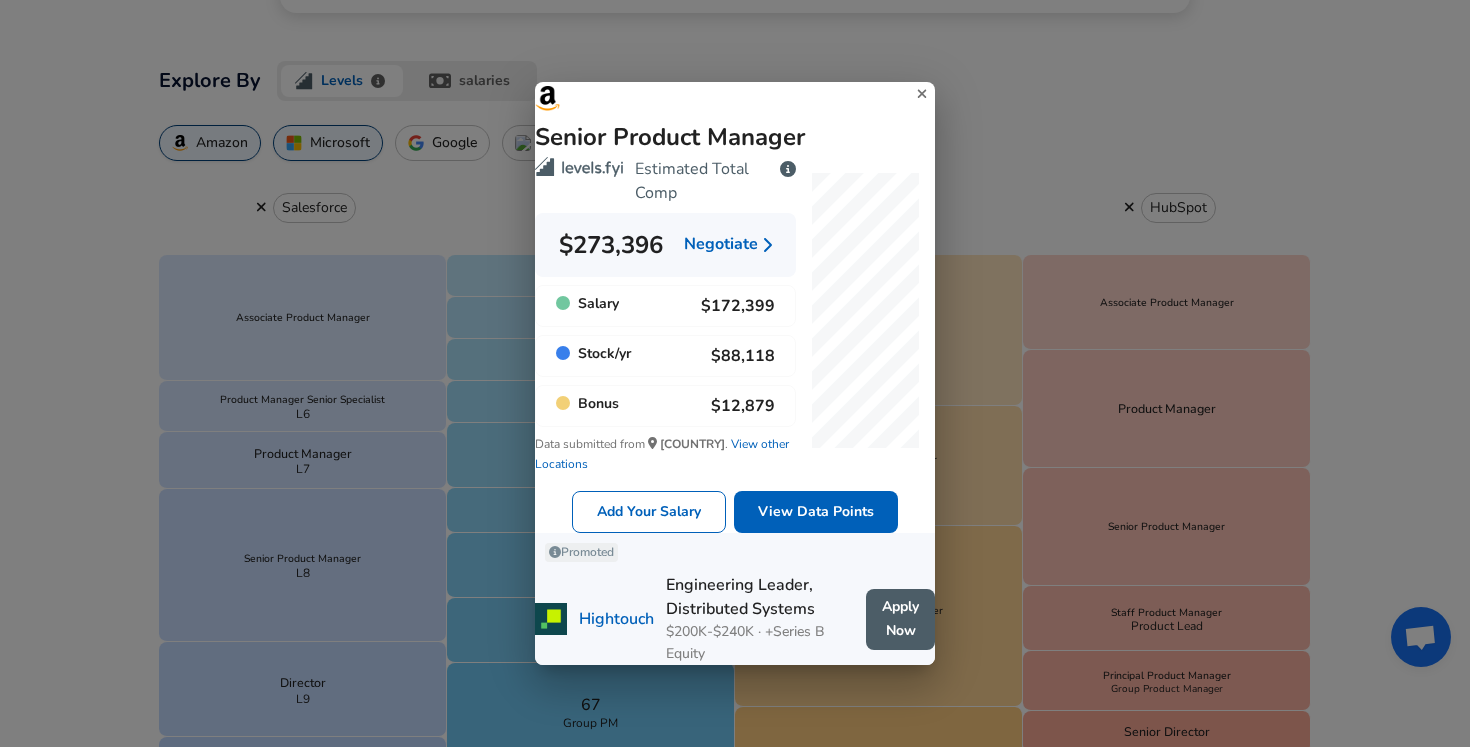 click at bounding box center (922, 94) 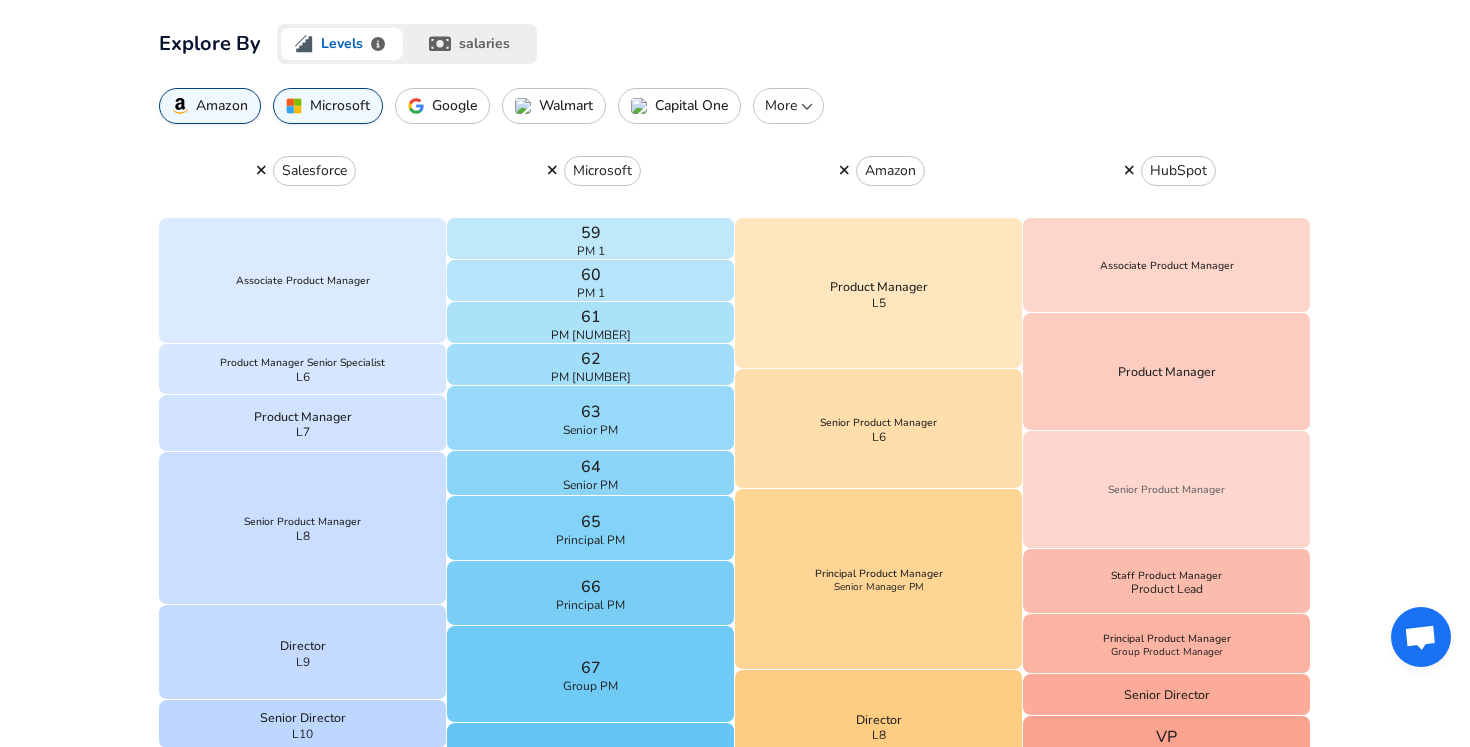 scroll, scrollTop: 687, scrollLeft: 0, axis: vertical 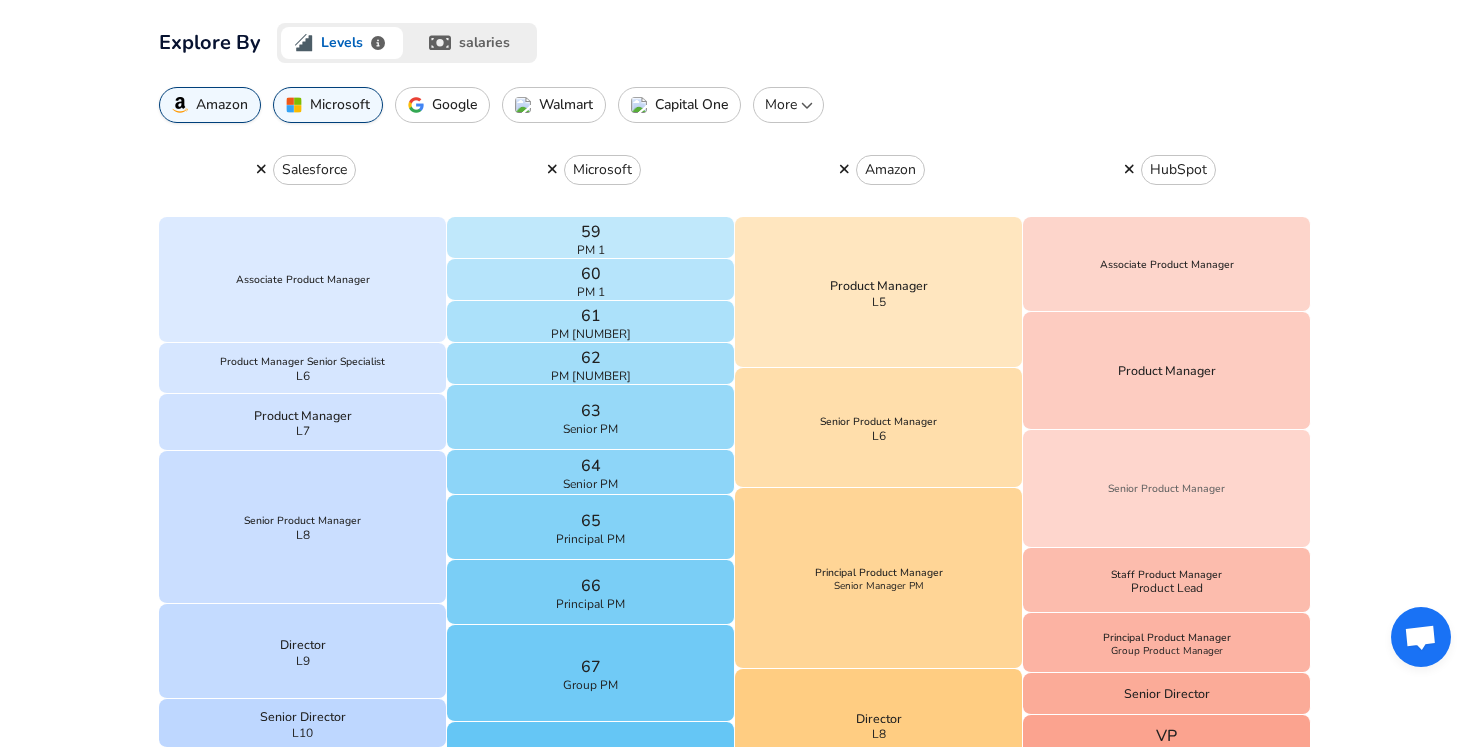 click on "Senior Product Manager" at bounding box center [1167, 489] 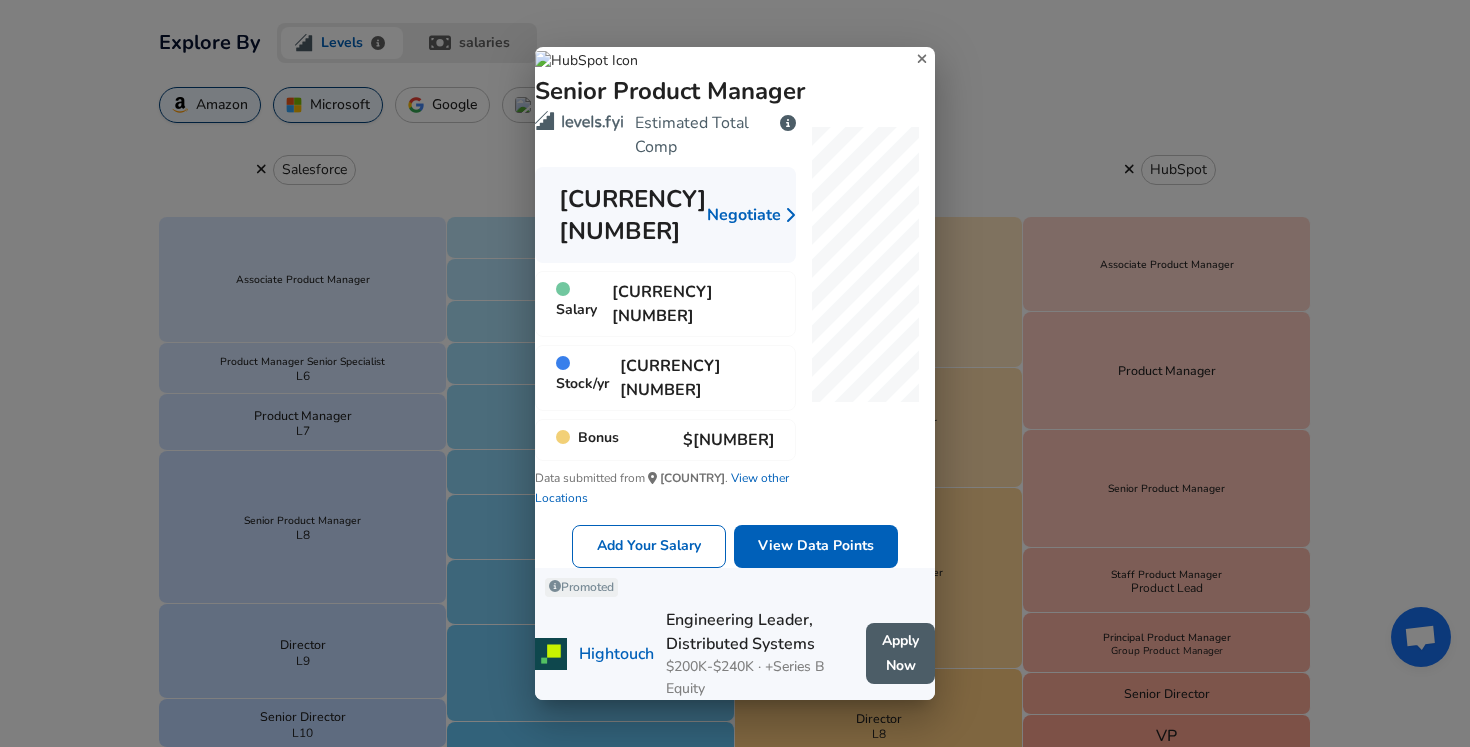 click at bounding box center (922, 59) 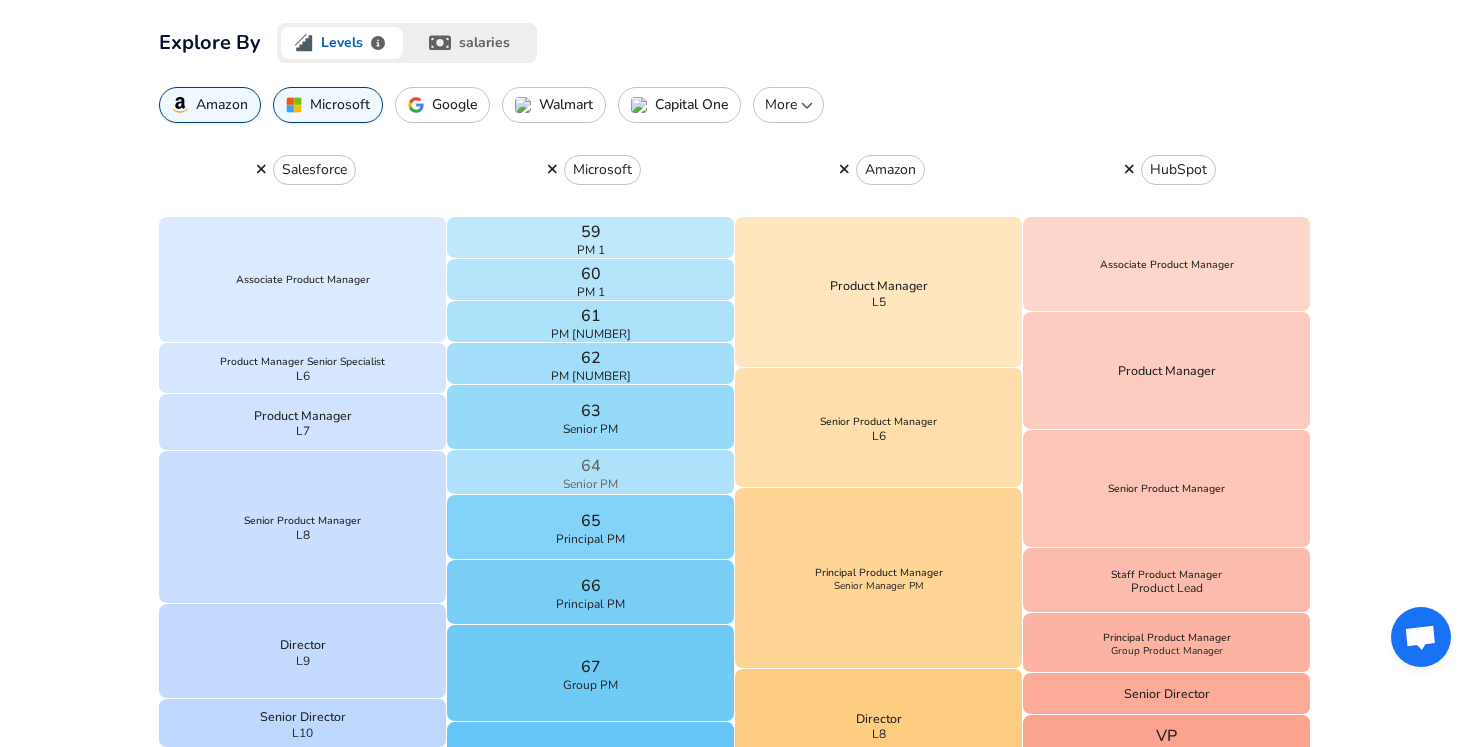 click on "[NUMBER] Senior PM" at bounding box center [591, 472] 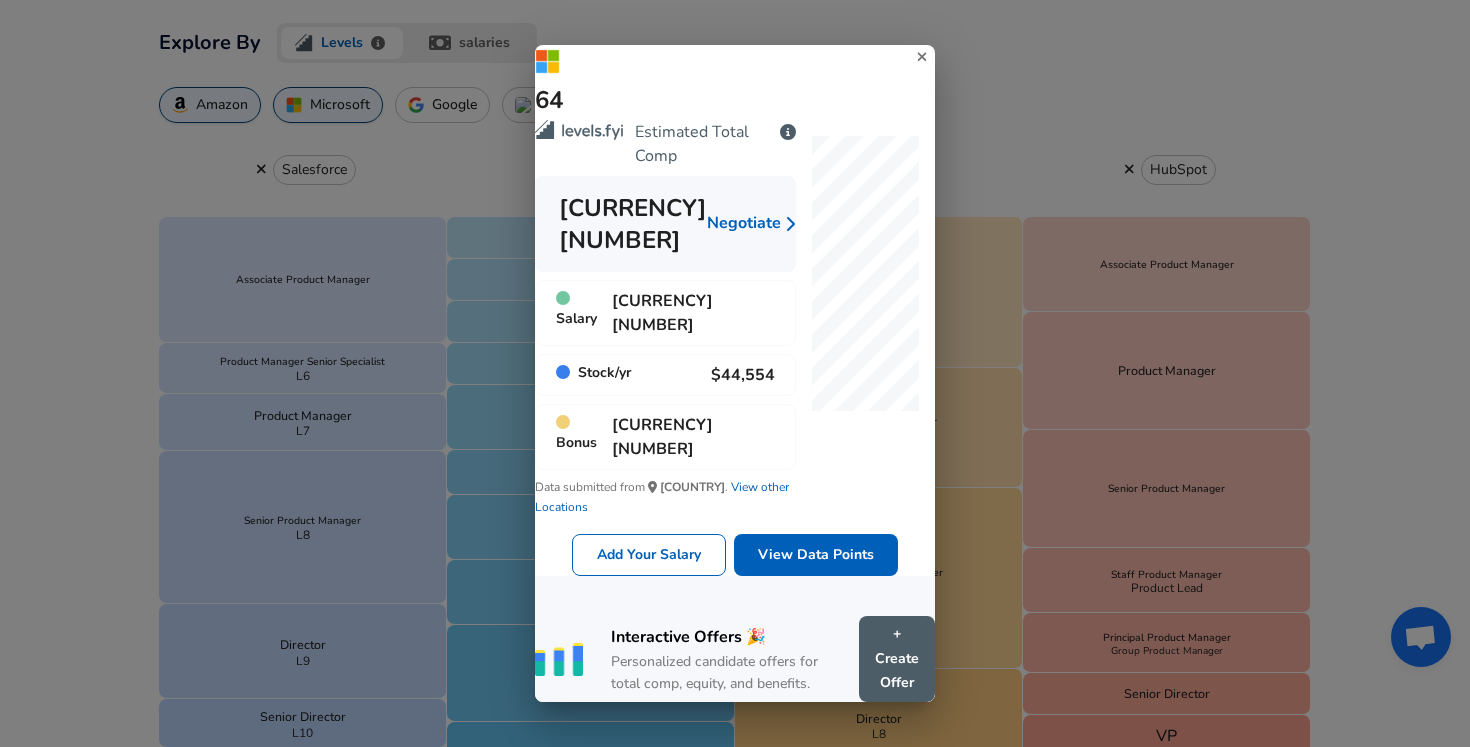 click at bounding box center (922, 57) 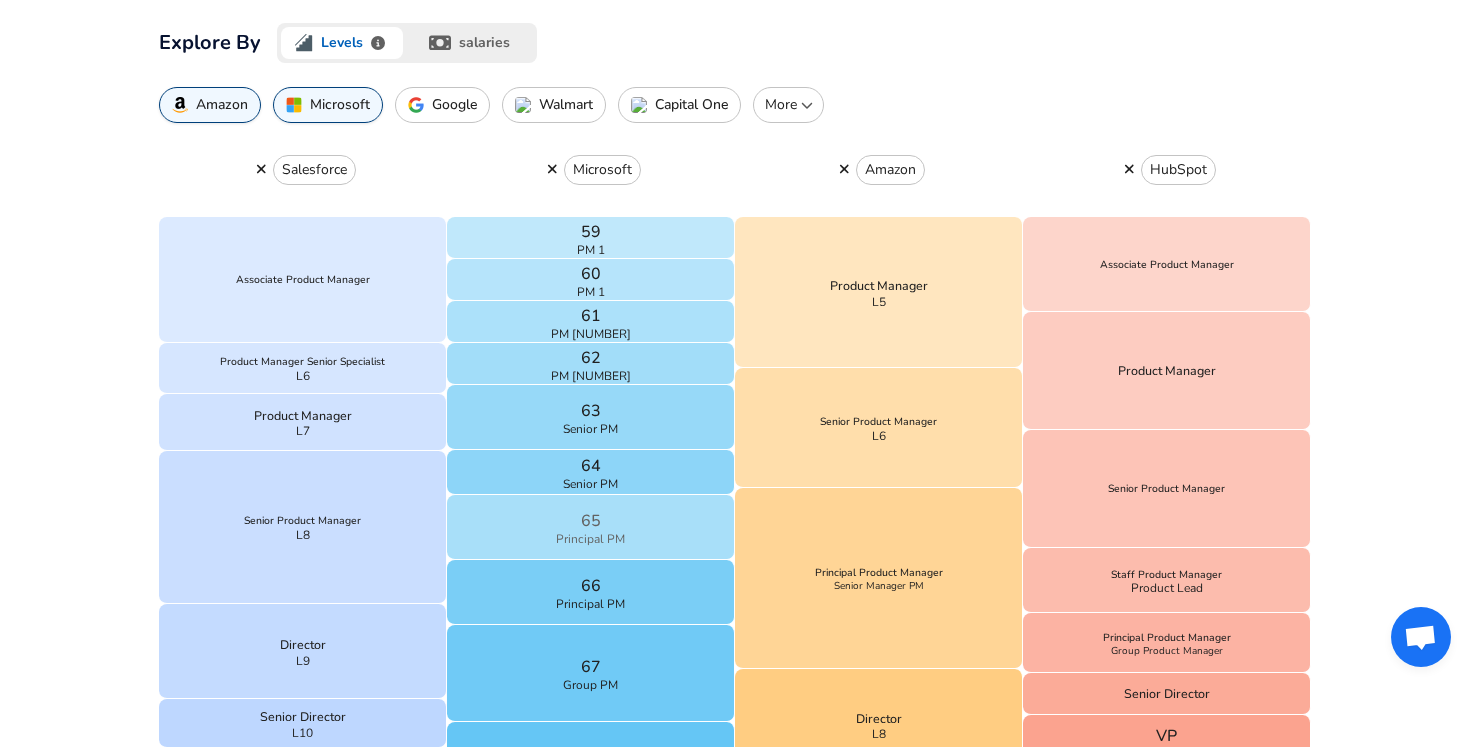 click on "[NUMBER] Principal PM" at bounding box center (591, 527) 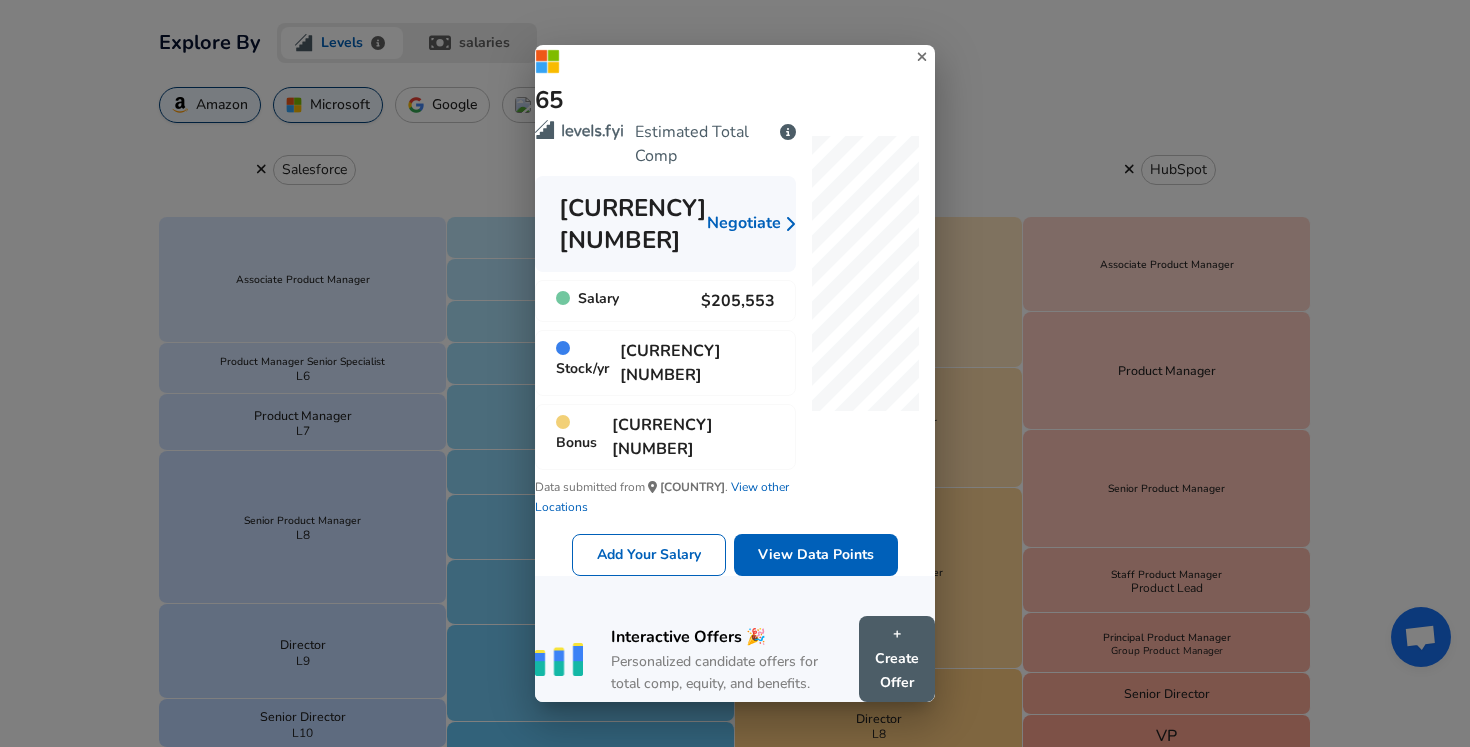 click at bounding box center (922, 57) 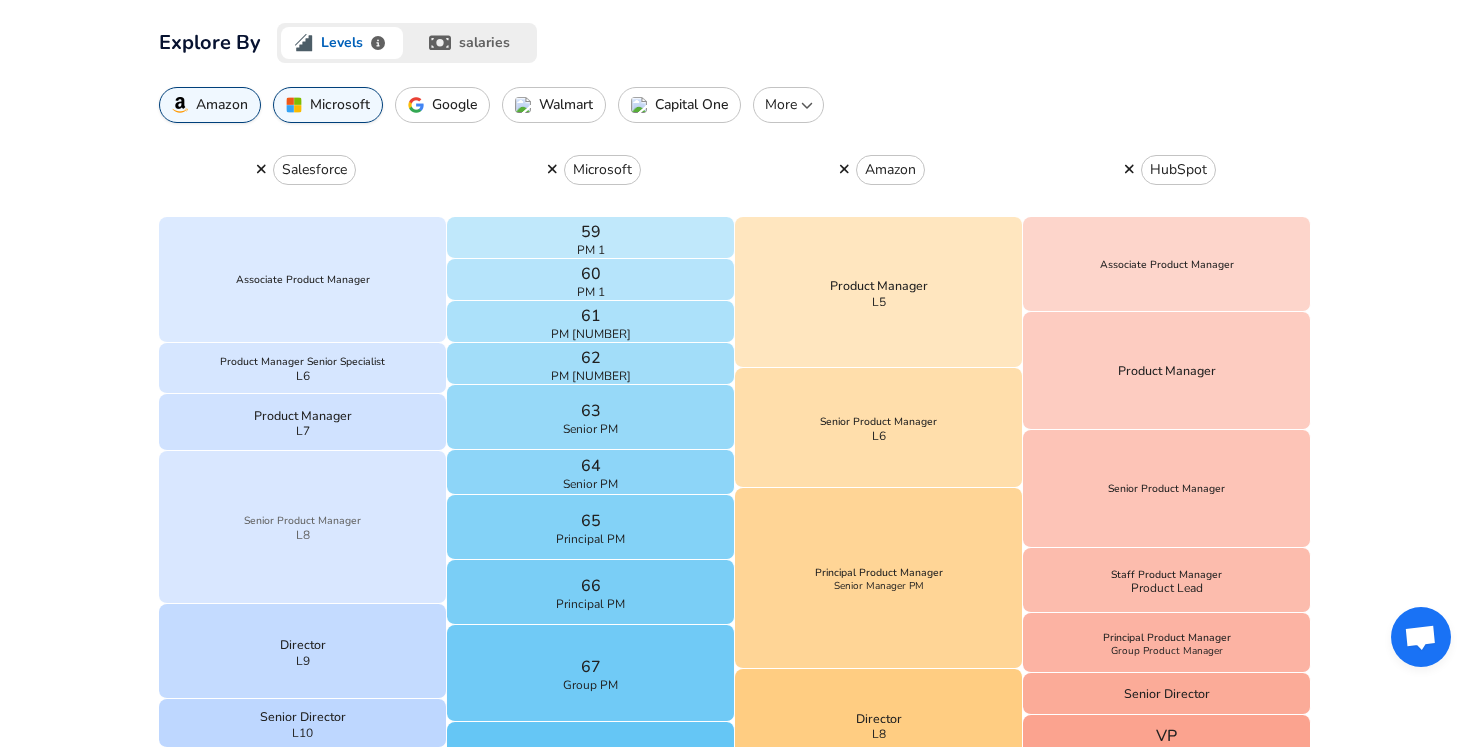 click on "Senior Product Manager L8" at bounding box center (303, 527) 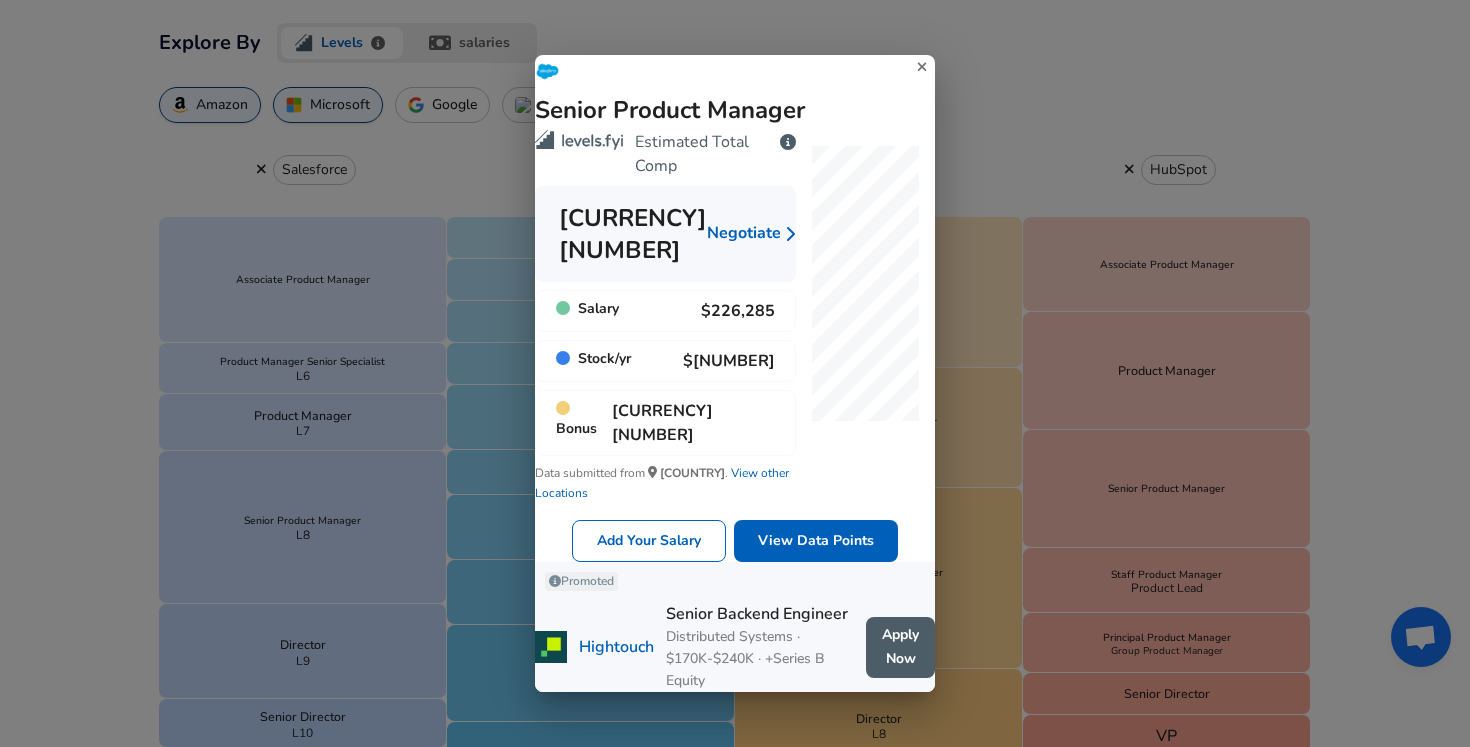 click at bounding box center [922, 67] 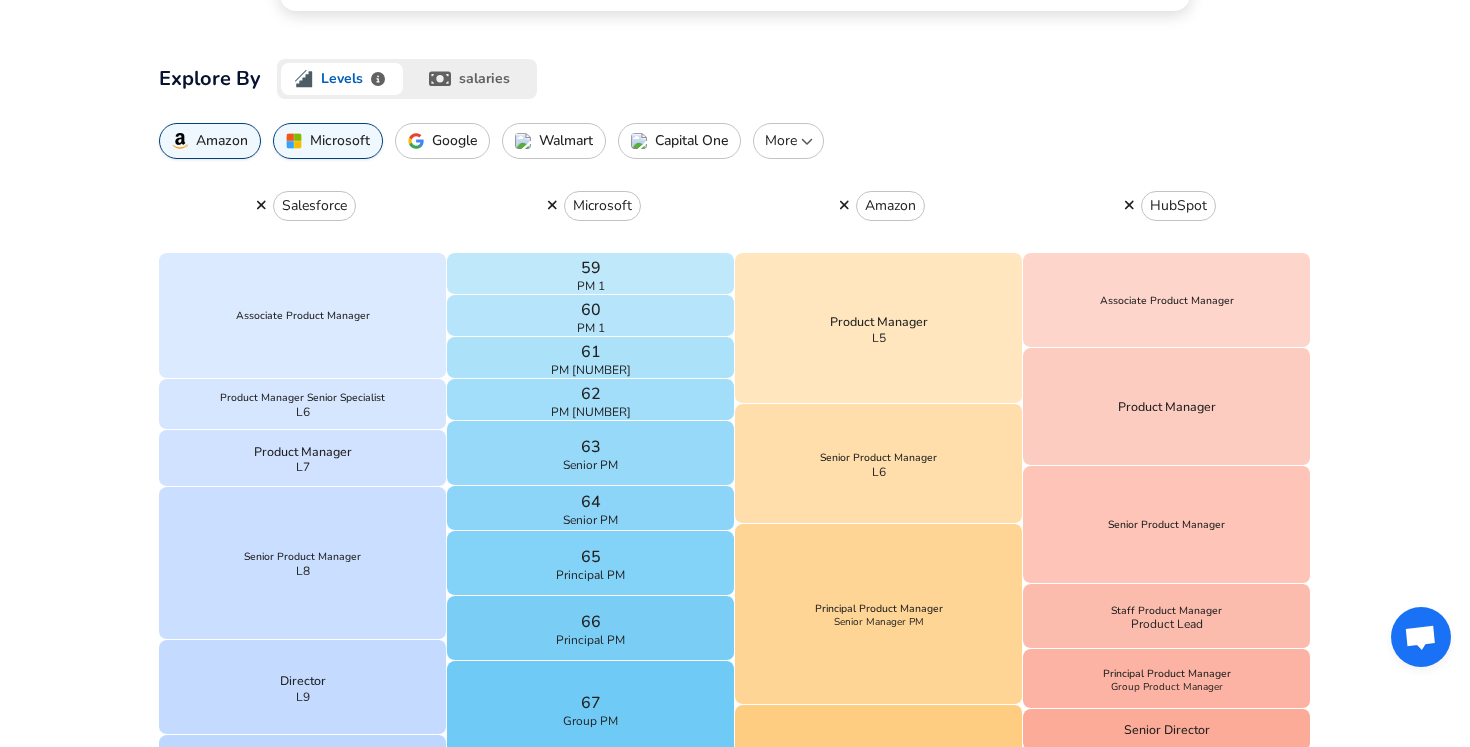 scroll, scrollTop: 617, scrollLeft: 0, axis: vertical 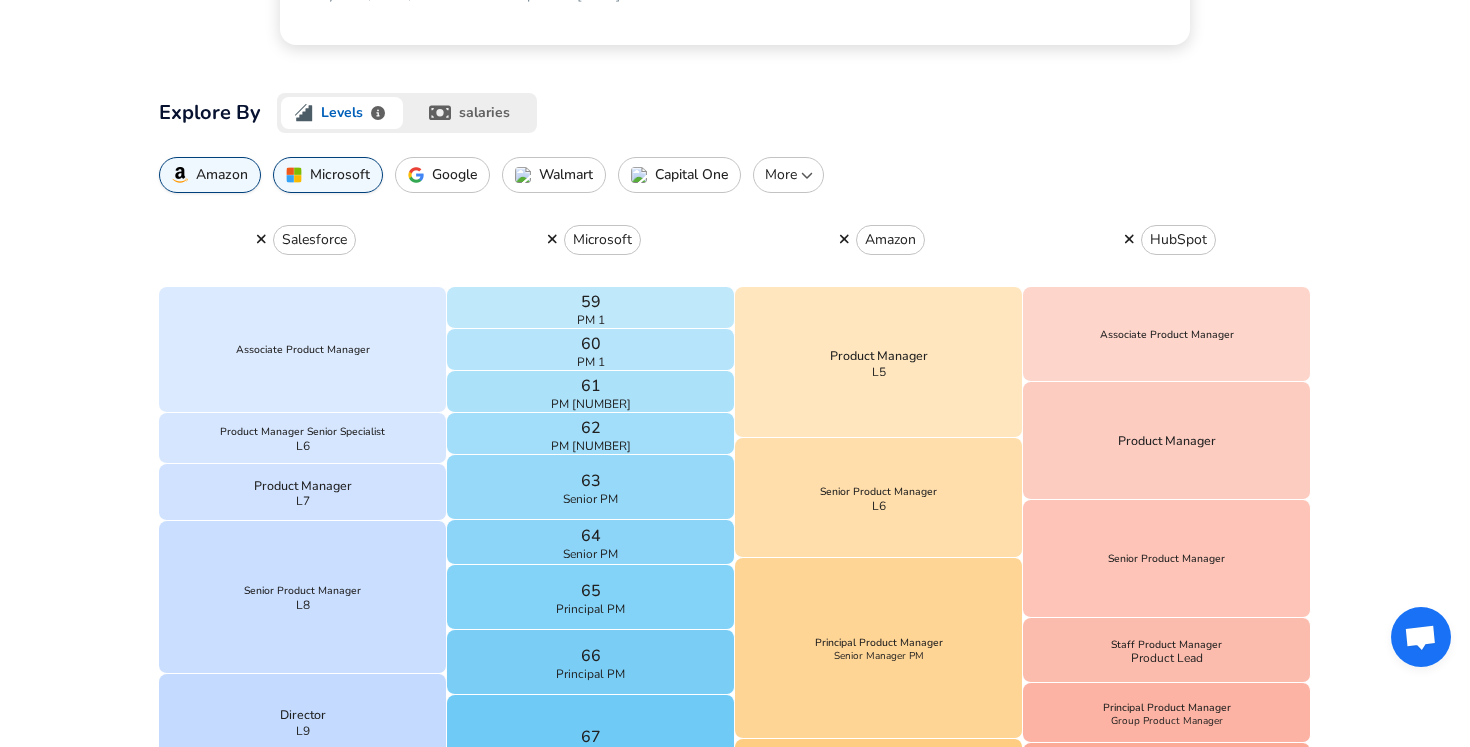 click at bounding box center (261, 239) 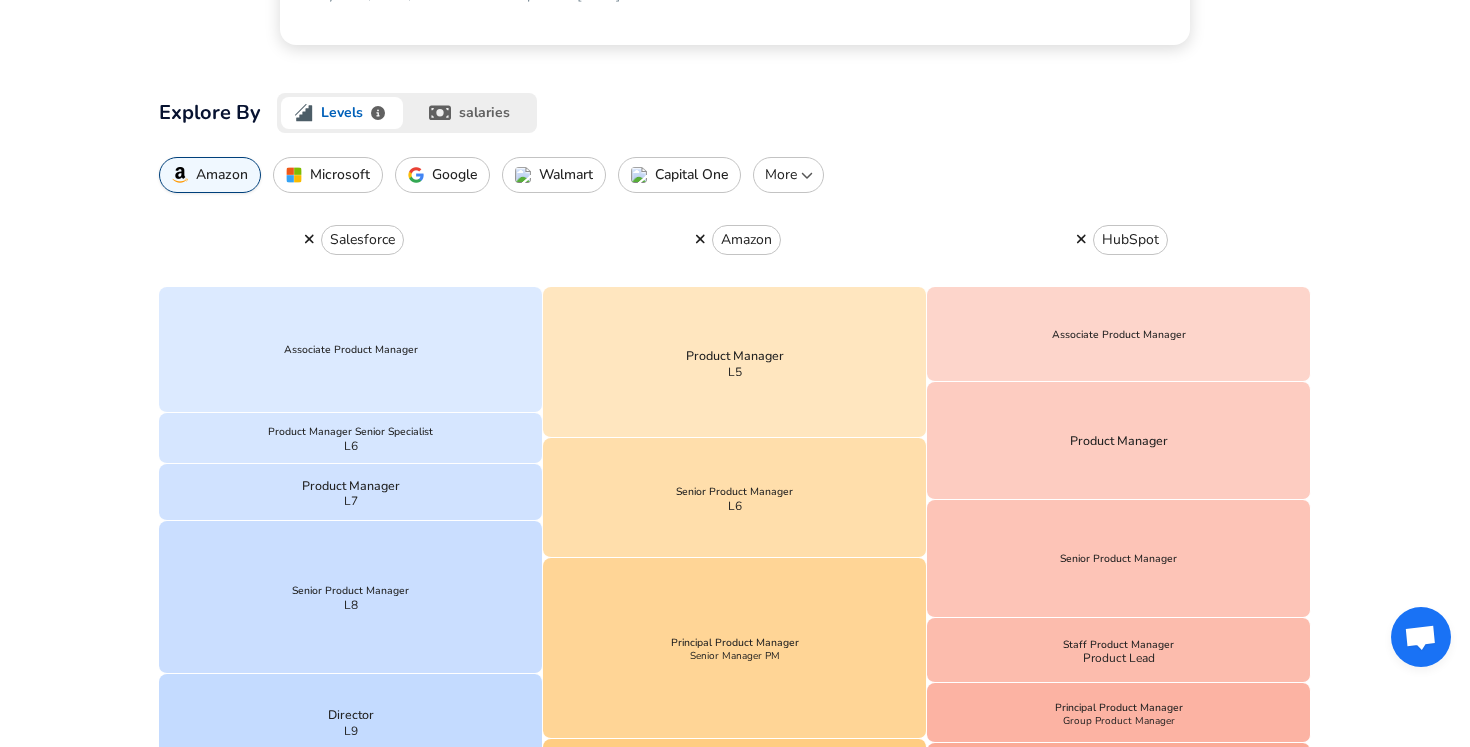 click on "Google" at bounding box center (442, 175) 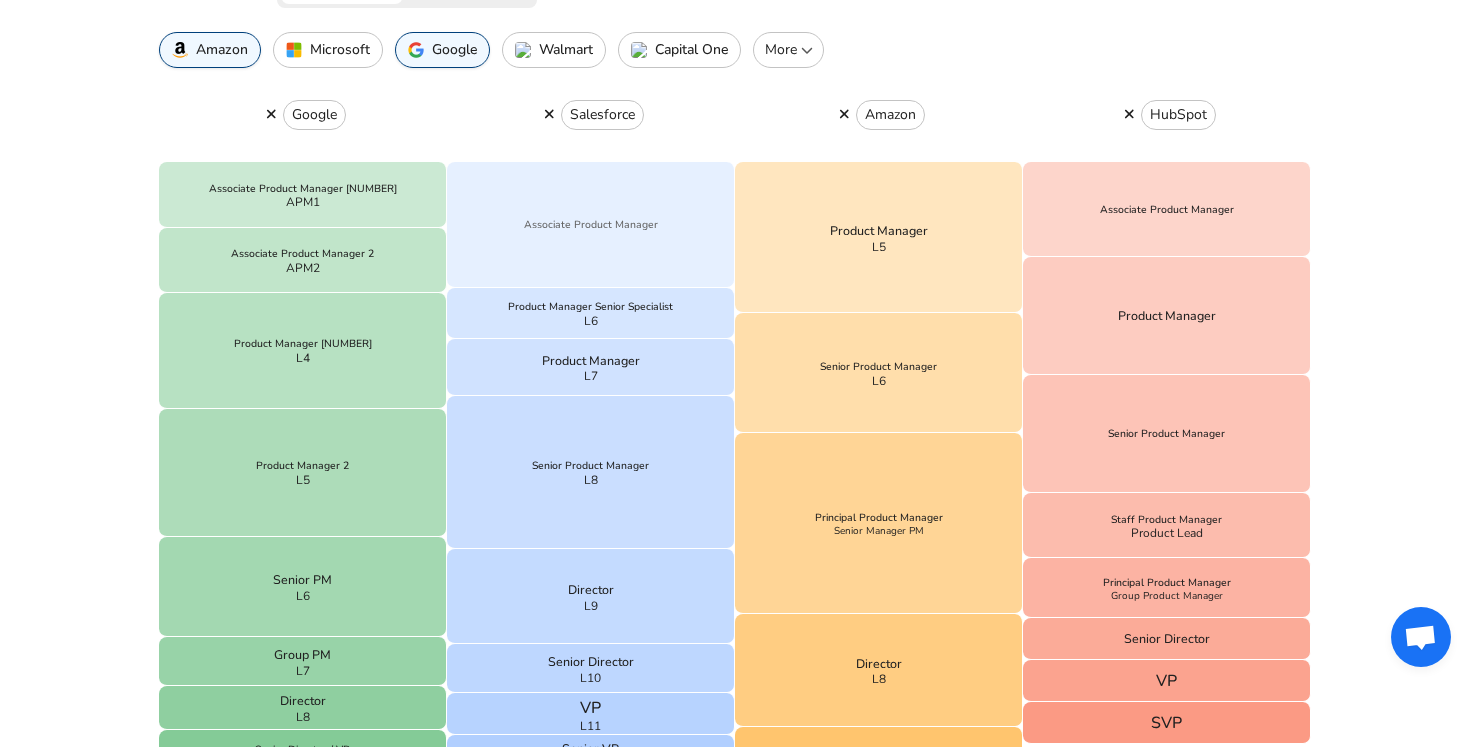 scroll, scrollTop: 760, scrollLeft: 0, axis: vertical 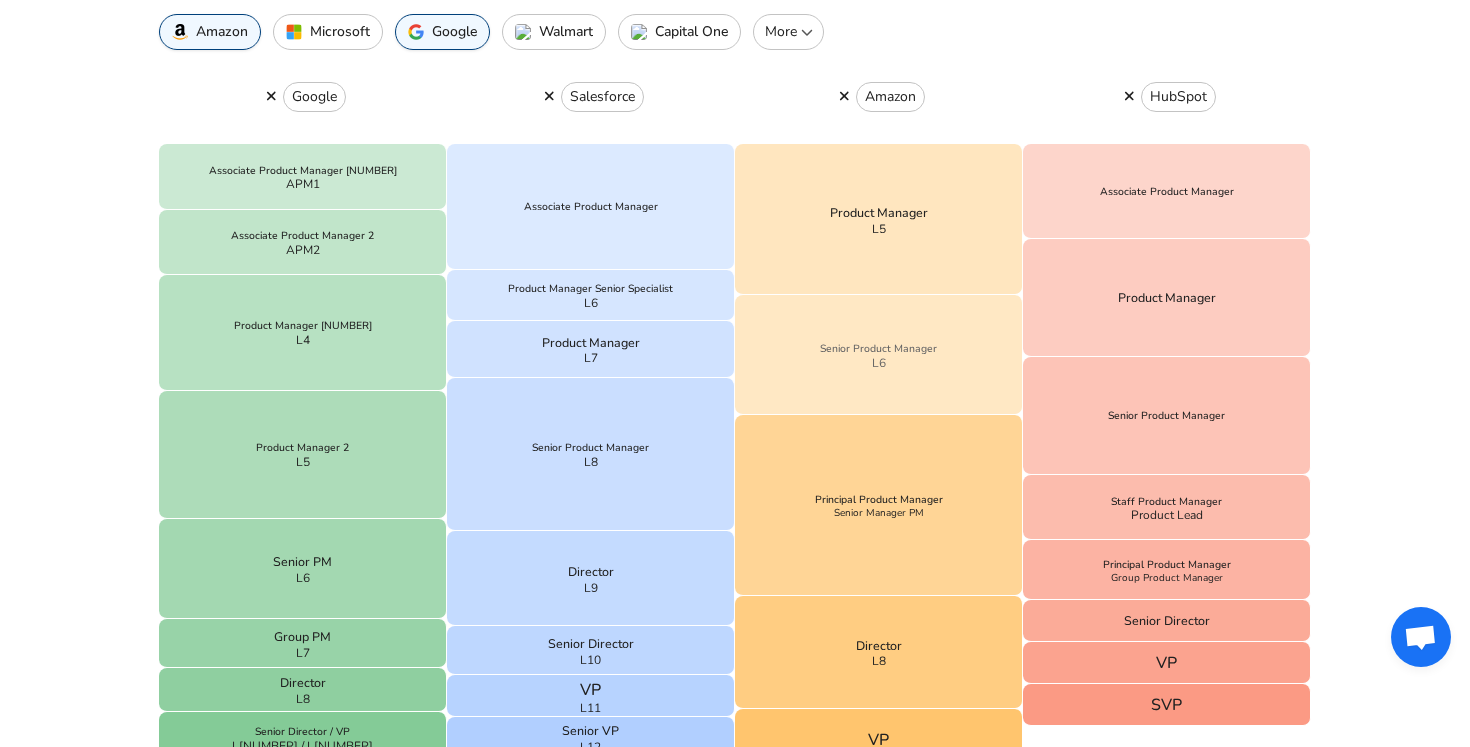 click on "Senior Product Manager L6" at bounding box center (879, 355) 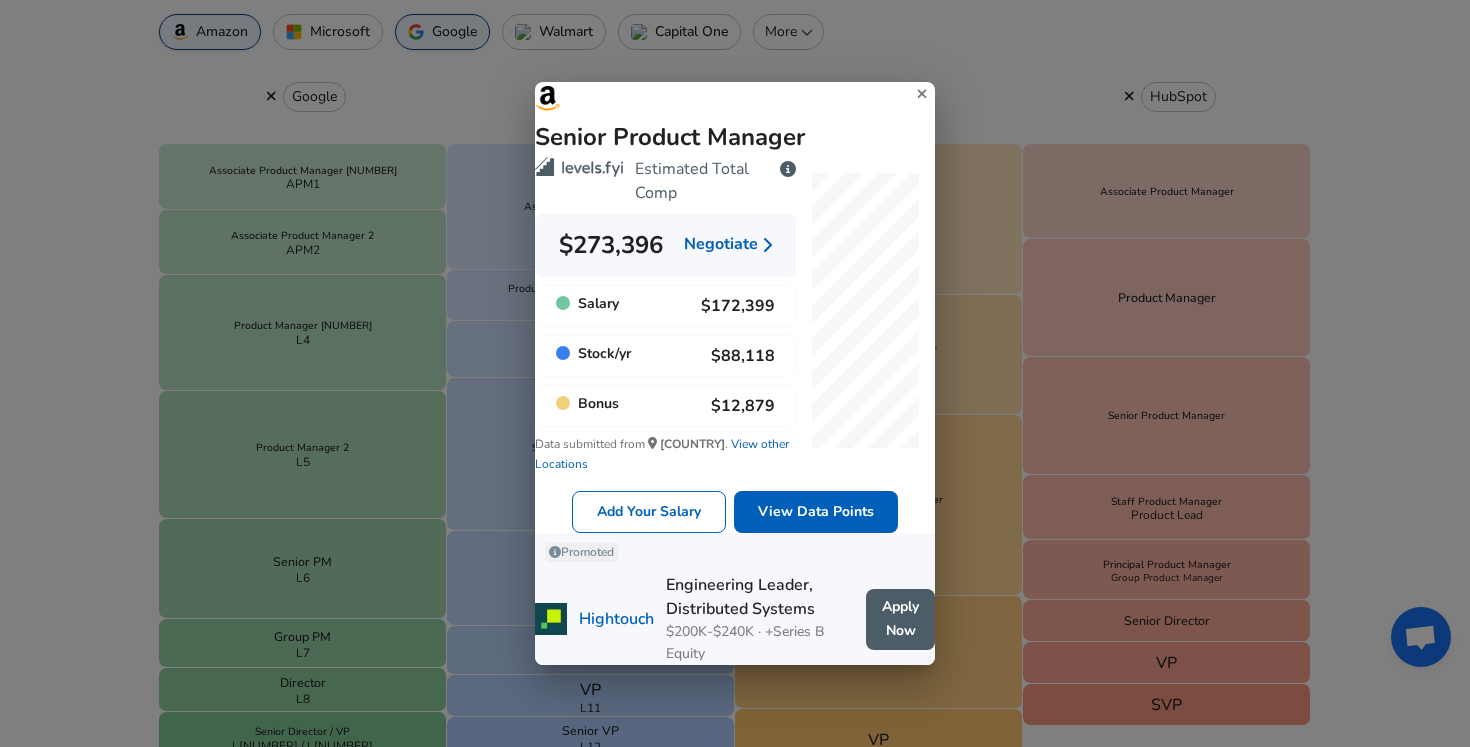 click on "Senior Product Manager Estimated Total Comp   [CURRENCY][NUMBER]   Negotiate   Salary [CURRENCY][NUMBER] Stock / yr [CURRENCY][NUMBER] Bonus [CURRENCY][NUMBER] Data submitted from     [COUNTRY] .   View other Locations Add Your Salary View Data Points  Promoted Hightouch Engineering Leader, Distributed Systems [CURRENCY][NUMBER]-[CURRENCY][NUMBER] · +Series B Equity Apply Now" at bounding box center [735, 373] 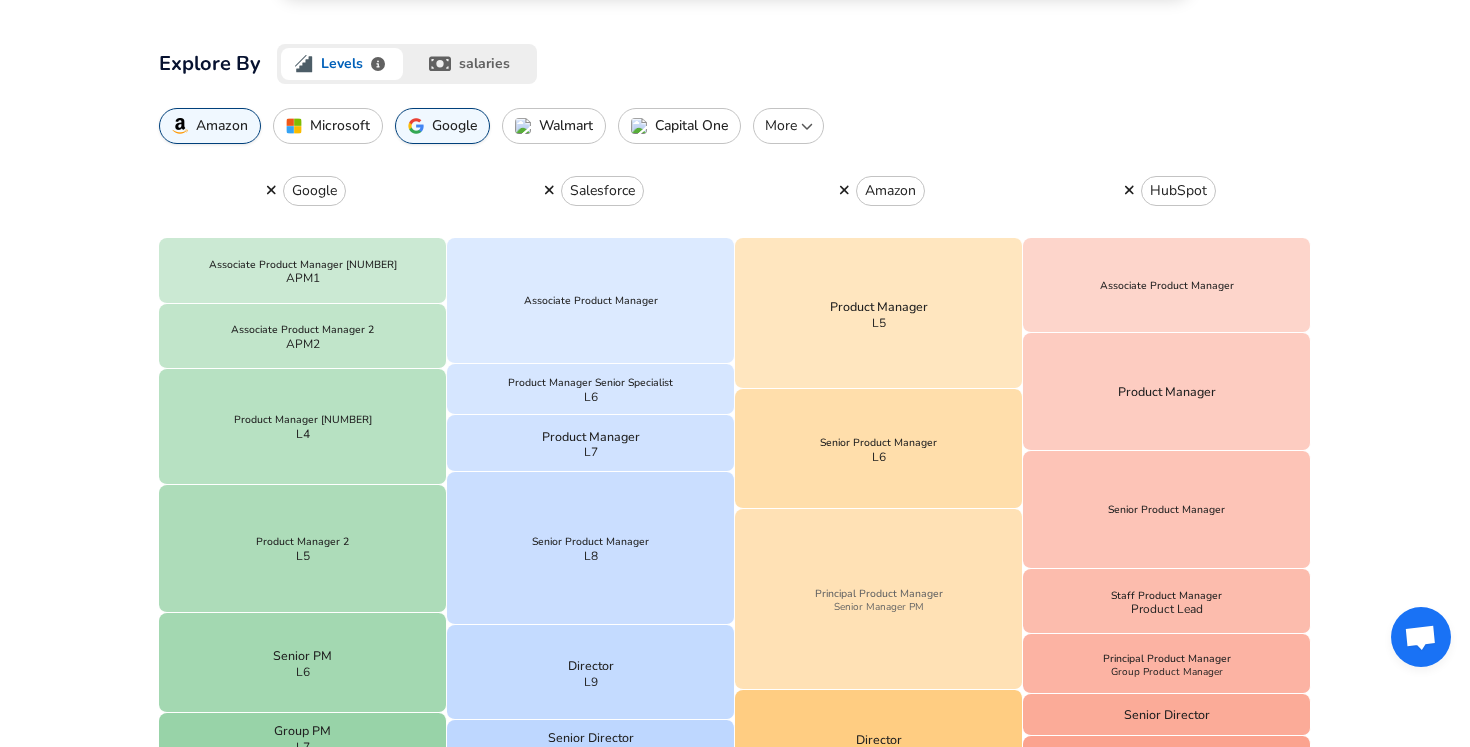 scroll, scrollTop: 616, scrollLeft: 0, axis: vertical 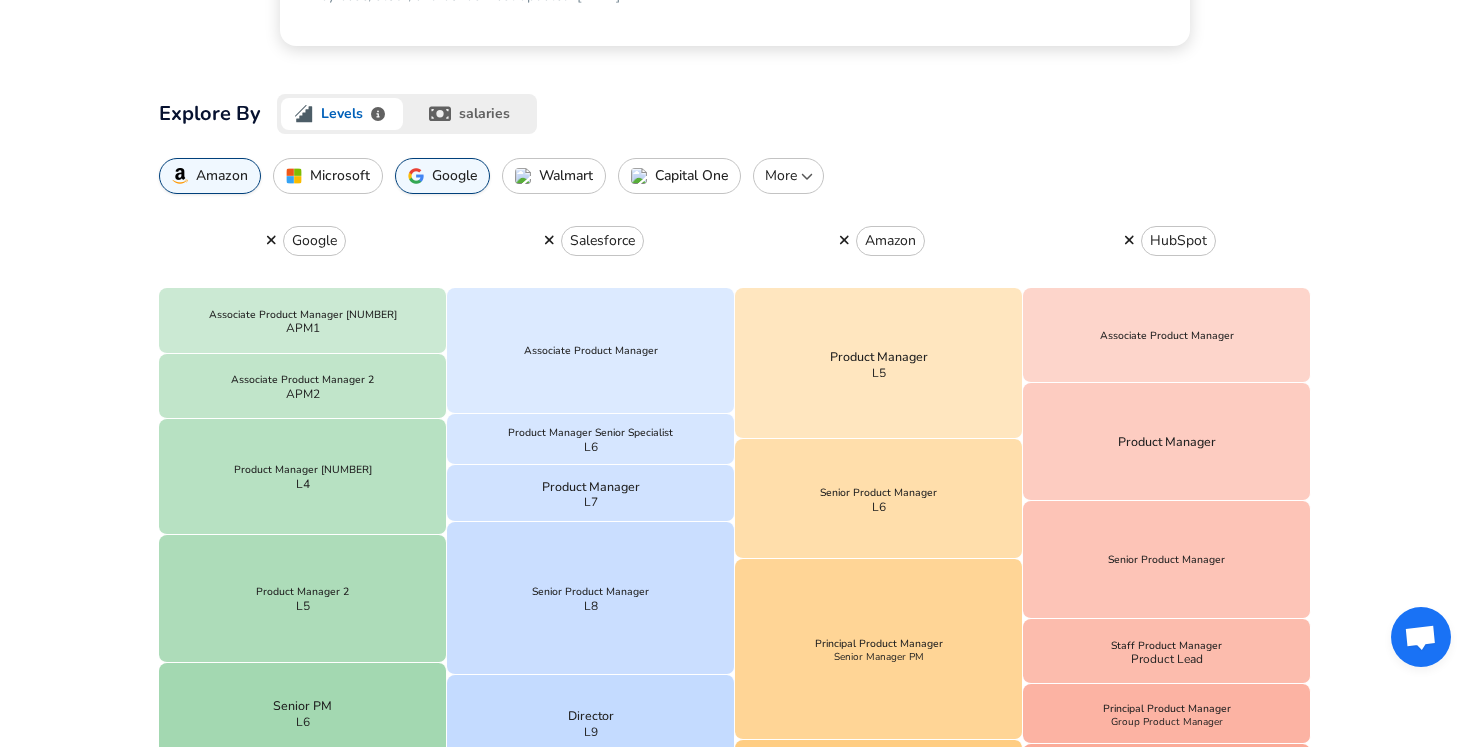 click at bounding box center [271, 240] 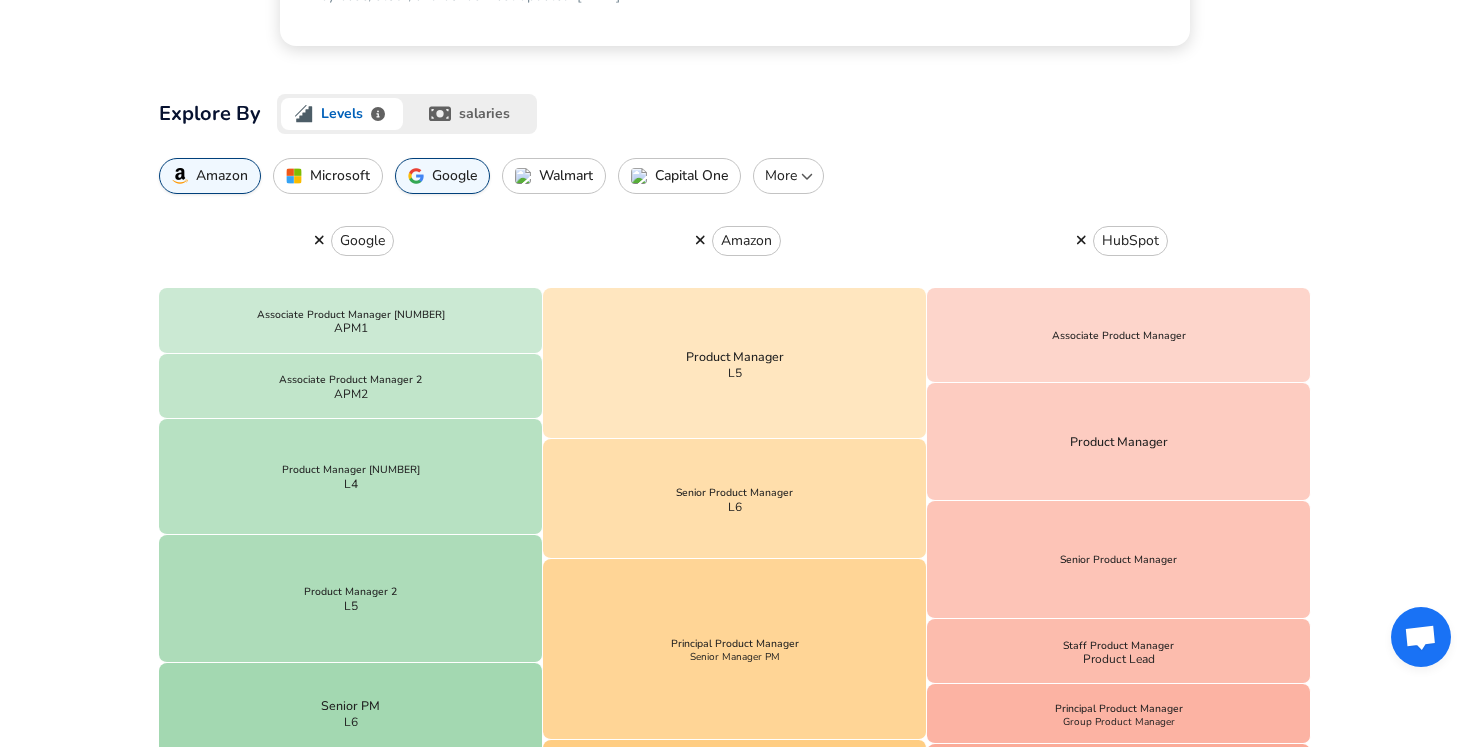 scroll, scrollTop: 546, scrollLeft: 0, axis: vertical 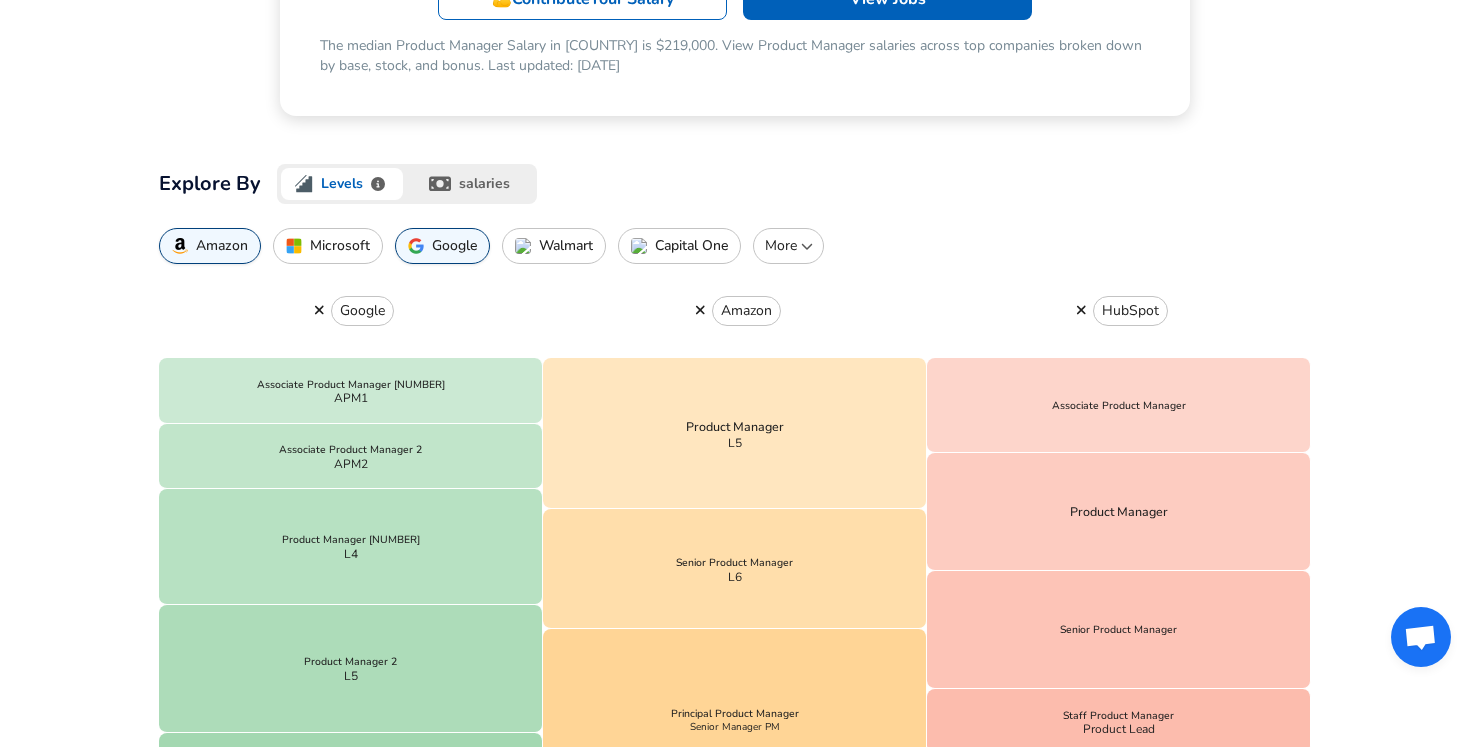 click on "More" at bounding box center (788, 246) 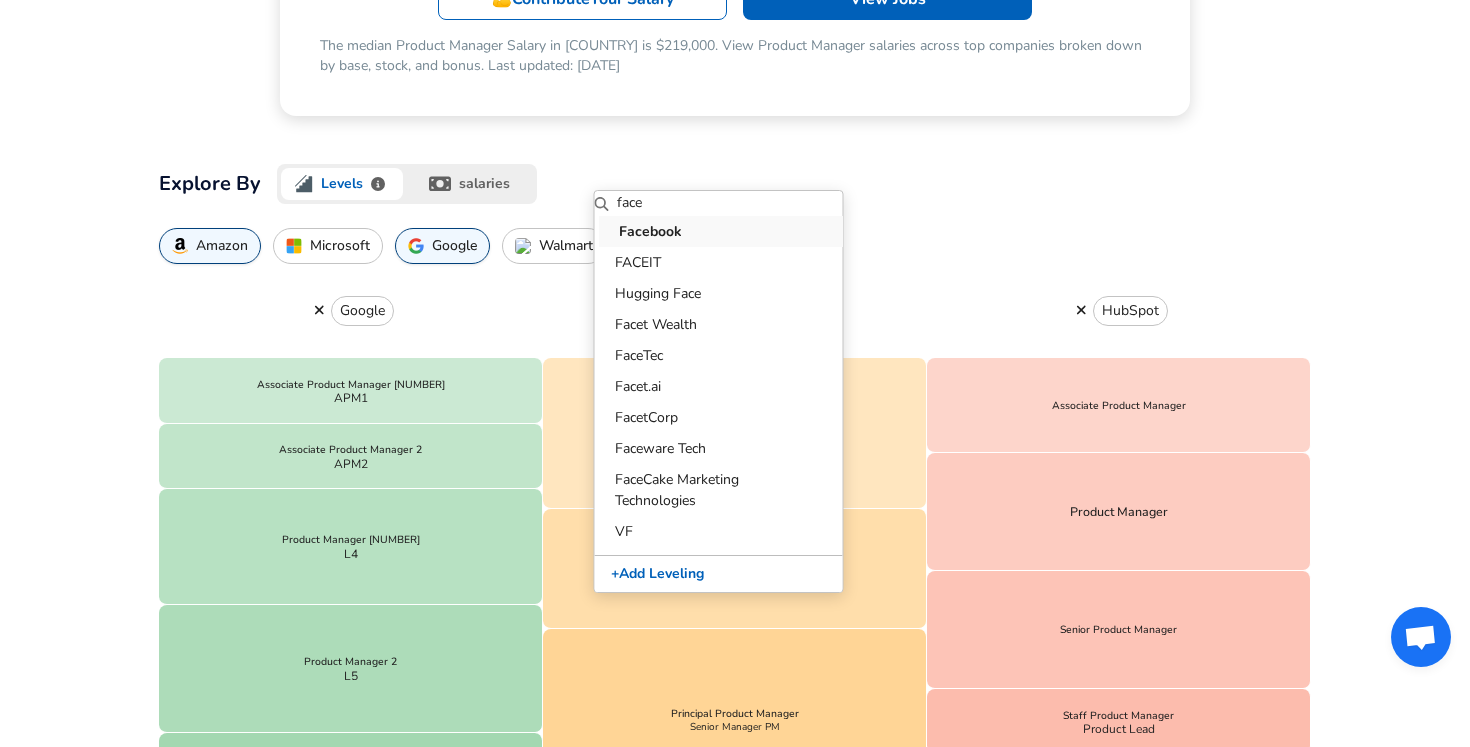 type on "face" 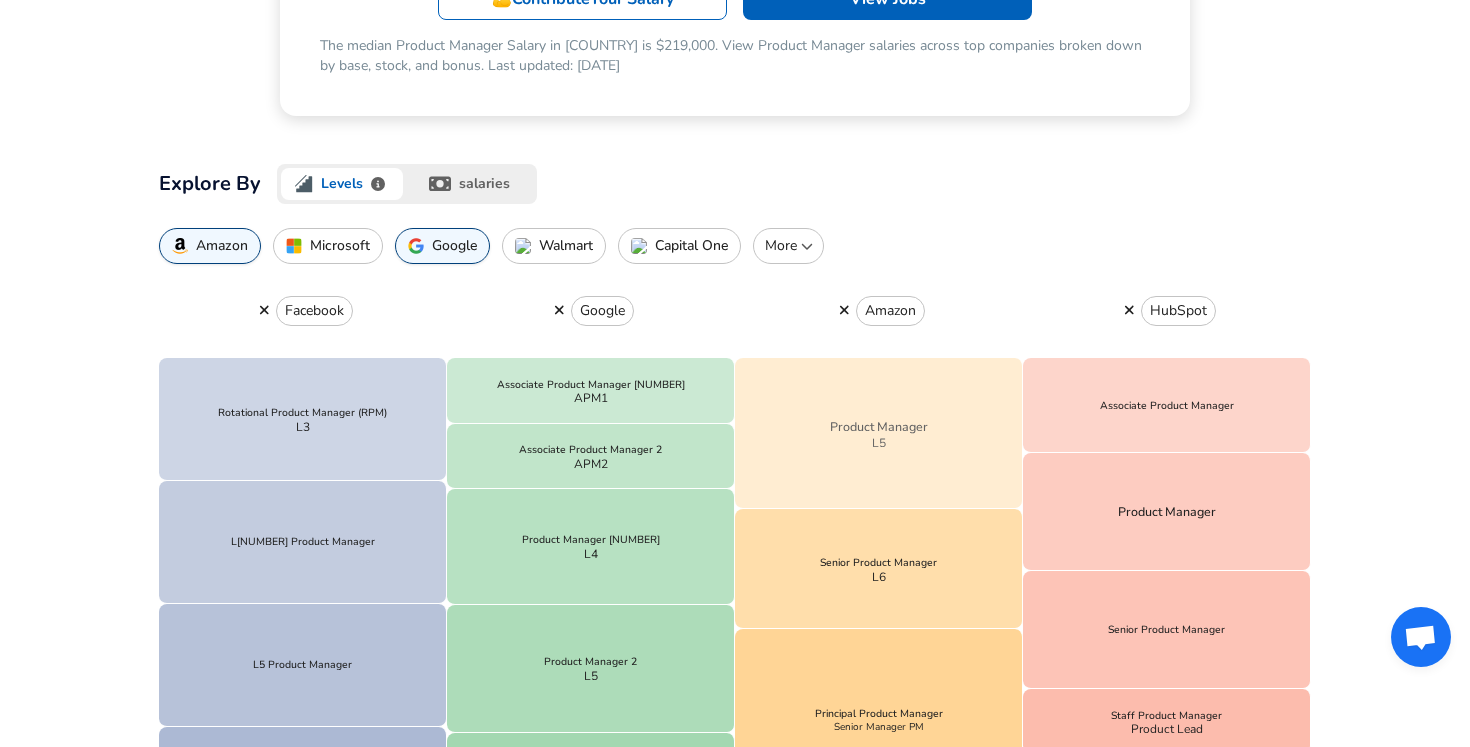 scroll, scrollTop: 620, scrollLeft: 0, axis: vertical 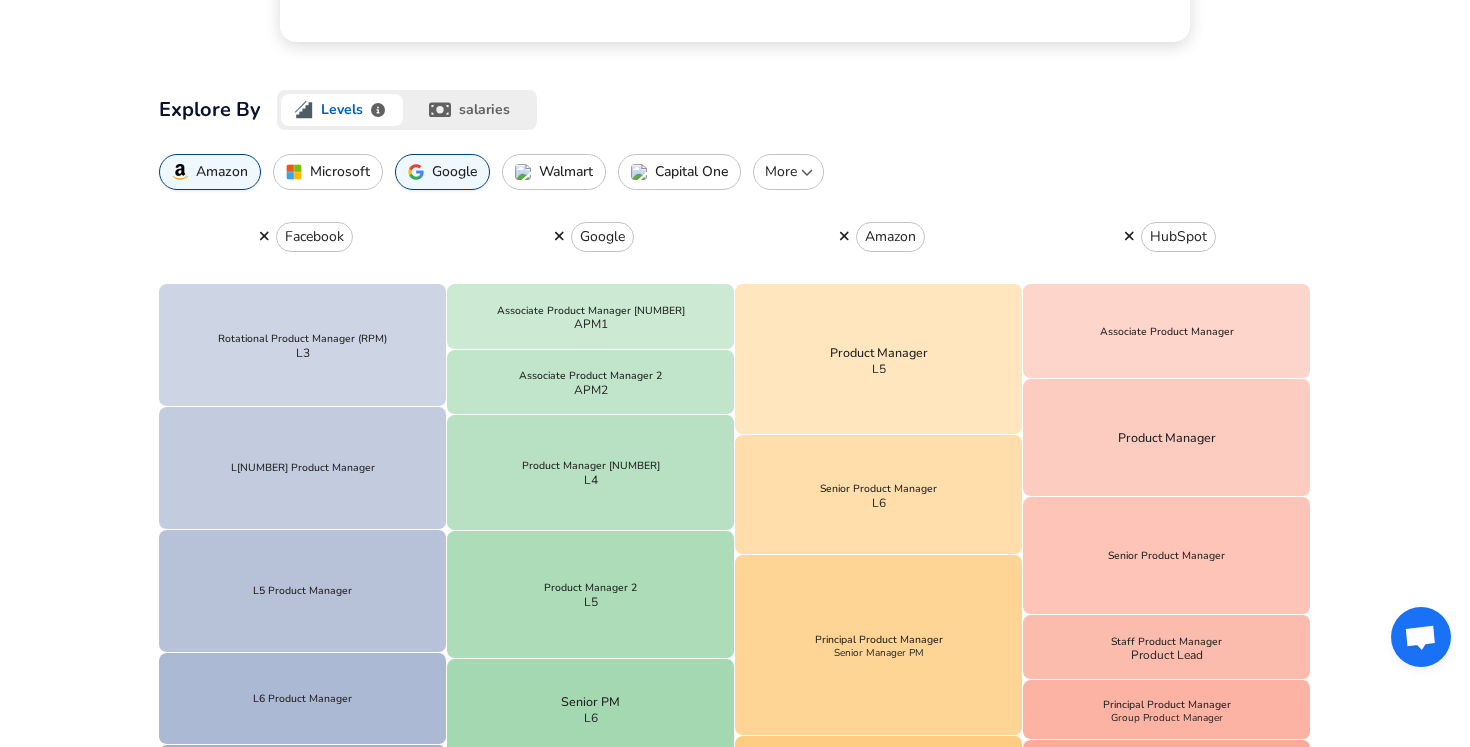 drag, startPoint x: 335, startPoint y: 158, endPoint x: 935, endPoint y: 143, distance: 600.1875 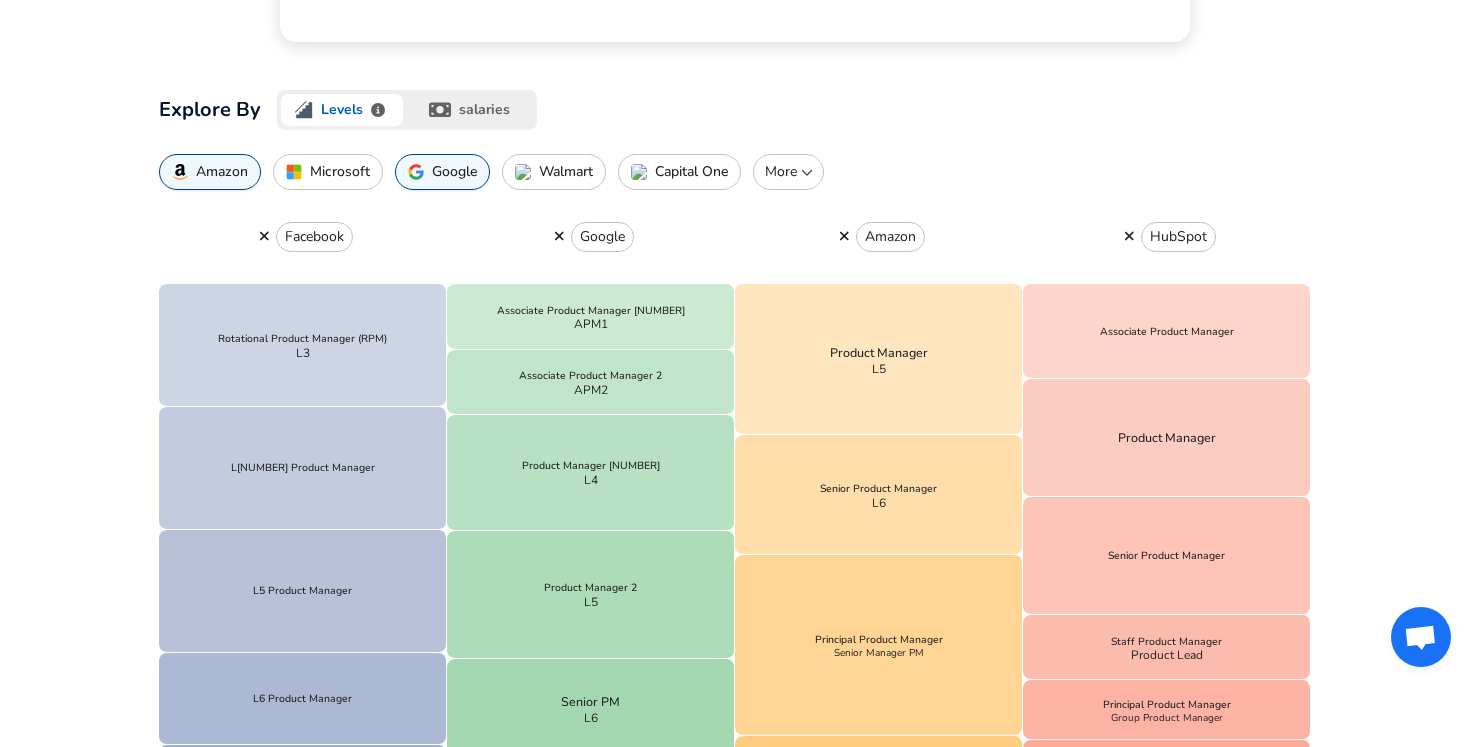 drag, startPoint x: 303, startPoint y: 151, endPoint x: 867, endPoint y: 120, distance: 564.8513 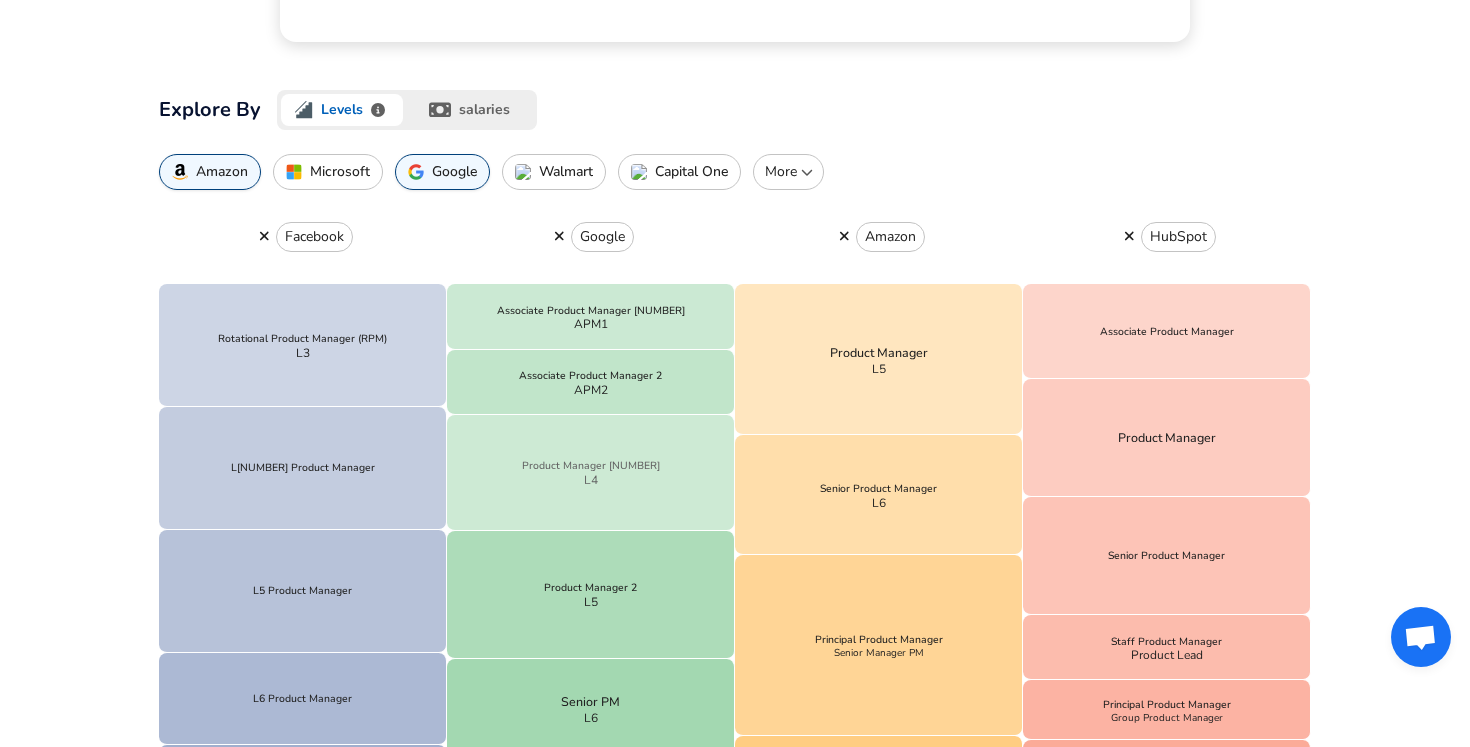 scroll, scrollTop: 697, scrollLeft: 0, axis: vertical 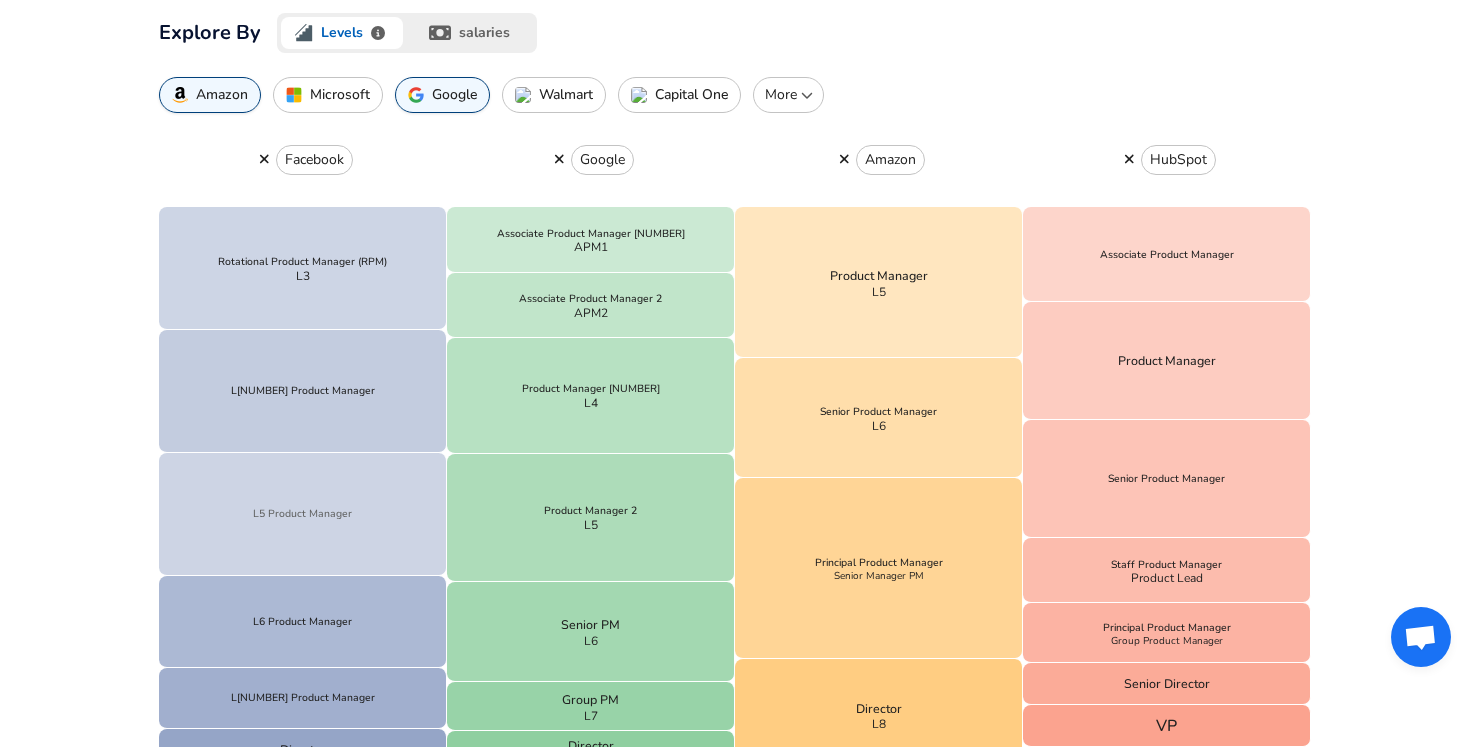 click on "L5 Product Manager" at bounding box center (303, 514) 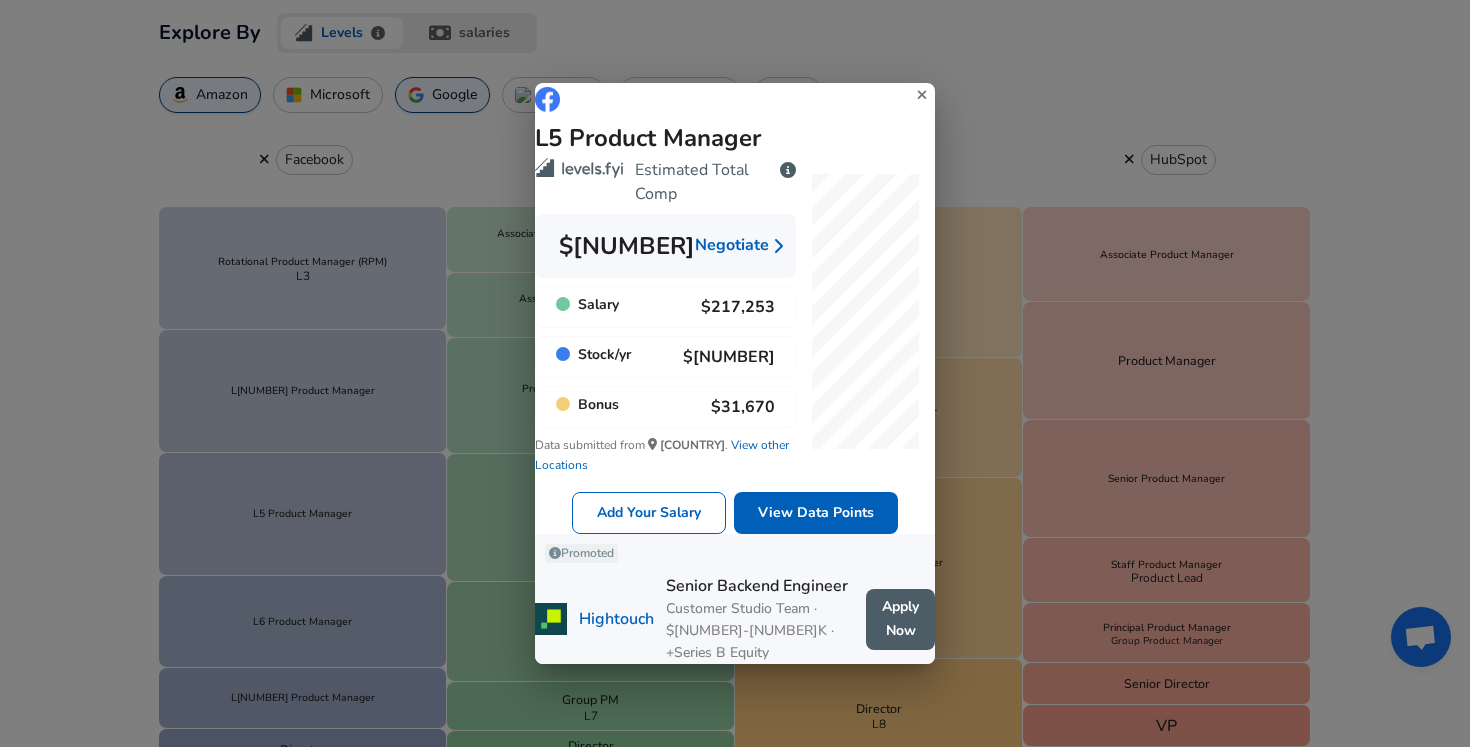 click on "[JOB_TITLE] Estimated Total Comp   [CURRENCY][NUMBER]   Negotiate   Salary [CURRENCY][NUMBER] Stock / yr [CURRENCY][NUMBER] Bonus [CURRENCY][NUMBER] Data submitted from     [COUNTRY] .   View other Locations Add Your Salary View Data Points  Promoted Hightouch Senior Backend Engineer Customer Studio Team · [CURRENCY][NUMBER] · +Series B Equity Apply Now" at bounding box center [735, 373] 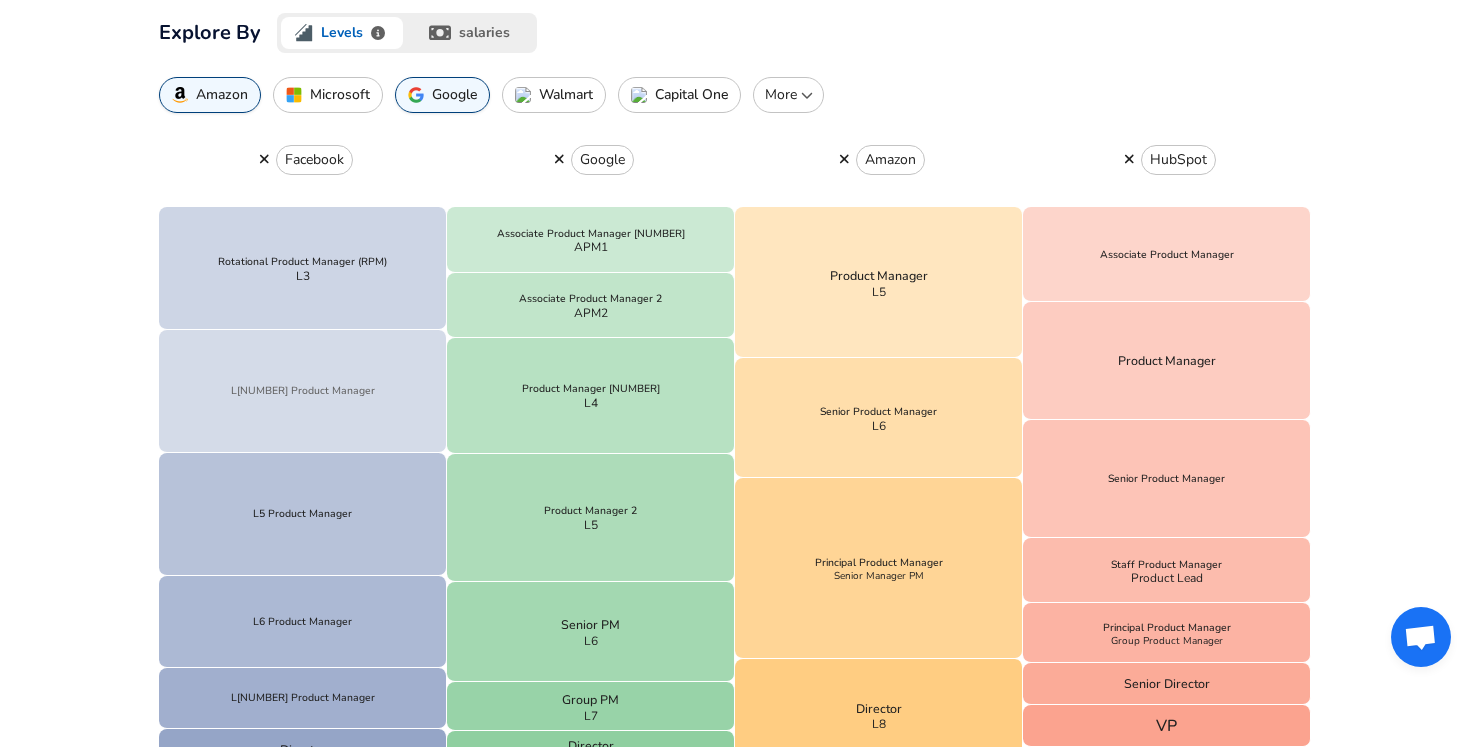 click on "L[NUMBER] Product Manager" at bounding box center [303, 391] 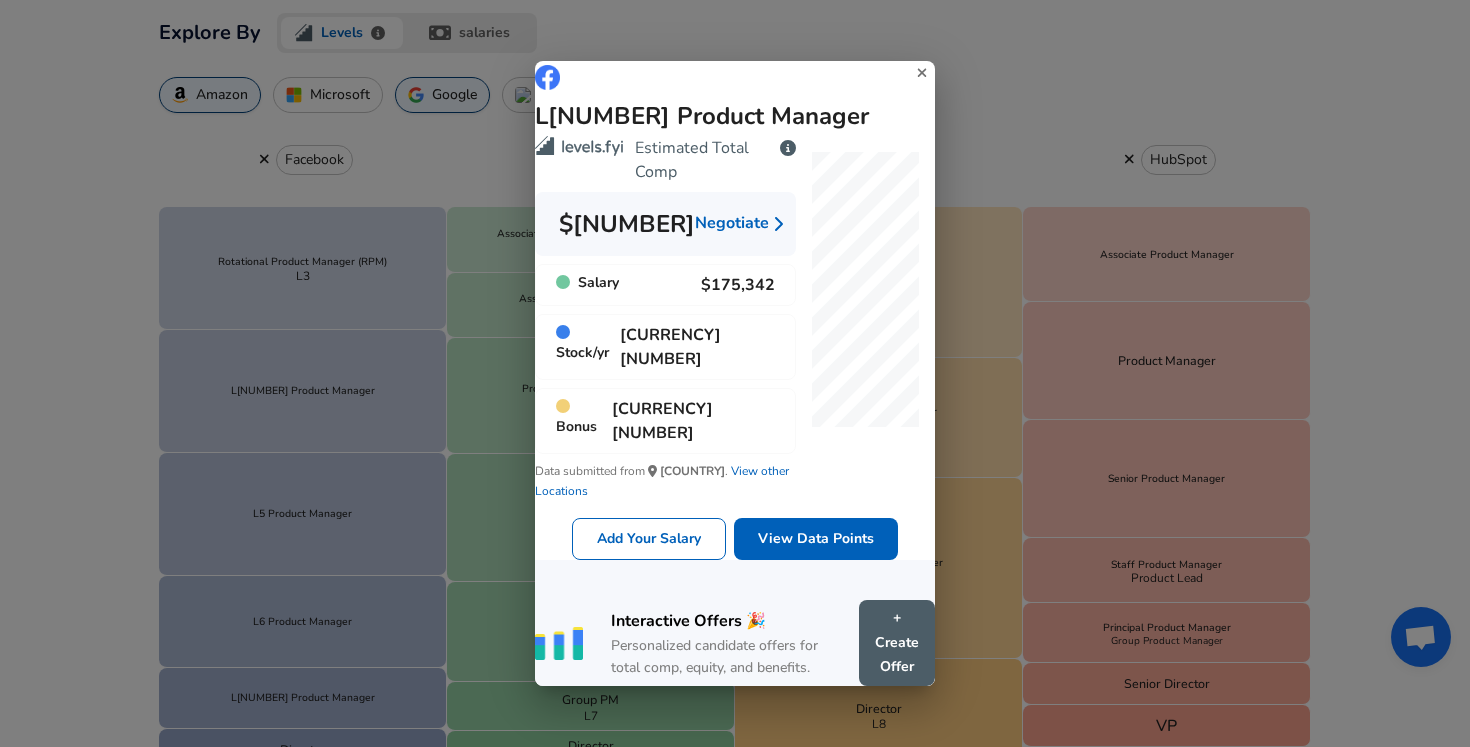 click on "L4 Product Manager Estimated Total Comp   $[NUMBER]   Negotiate   Salary $[NUMBER] Stock / yr $[NUMBER] Bonus $[NUMBER] Data submitted from     [COUNTRY] .   View other Locations Add Your Salary View Data Points Interactive Offers 🎉 Personalized candidate offers for total comp, equity, and benefits. + Create Offer" at bounding box center [735, 373] 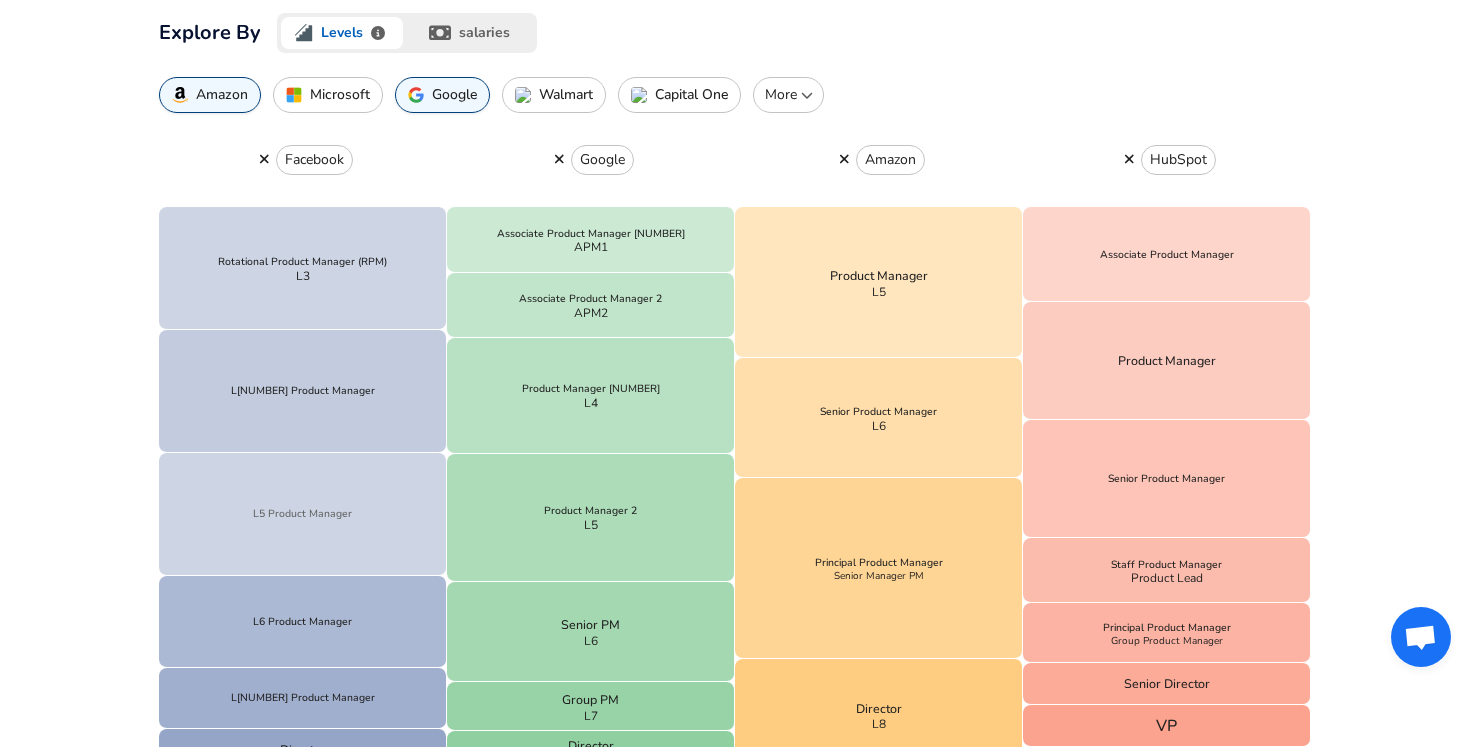 click on "L5 Product Manager" at bounding box center (303, 514) 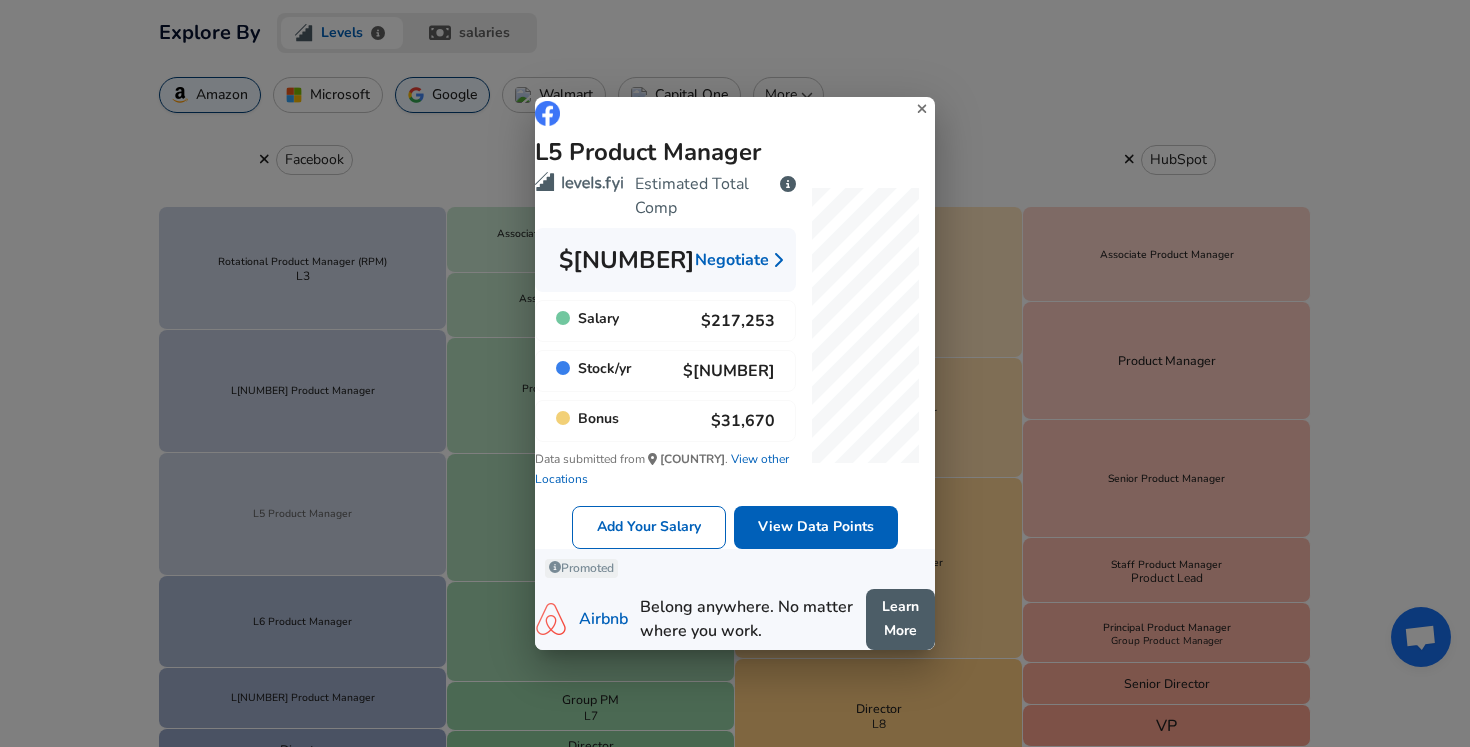 click on "L5 Product Manager Estimated Total Comp   $[NUMBER]   Negotiate   Salary $[NUMBER] Stock / yr $[NUMBER] Bonus $[NUMBER] Data submitted from     [COUNTRY] .   View other Locations Add Your Salary View Data Points  Promoted [COMPANY] Belong anywhere. No matter where you work. Belong anywhere. No matter where you work. Learn More" at bounding box center (735, 373) 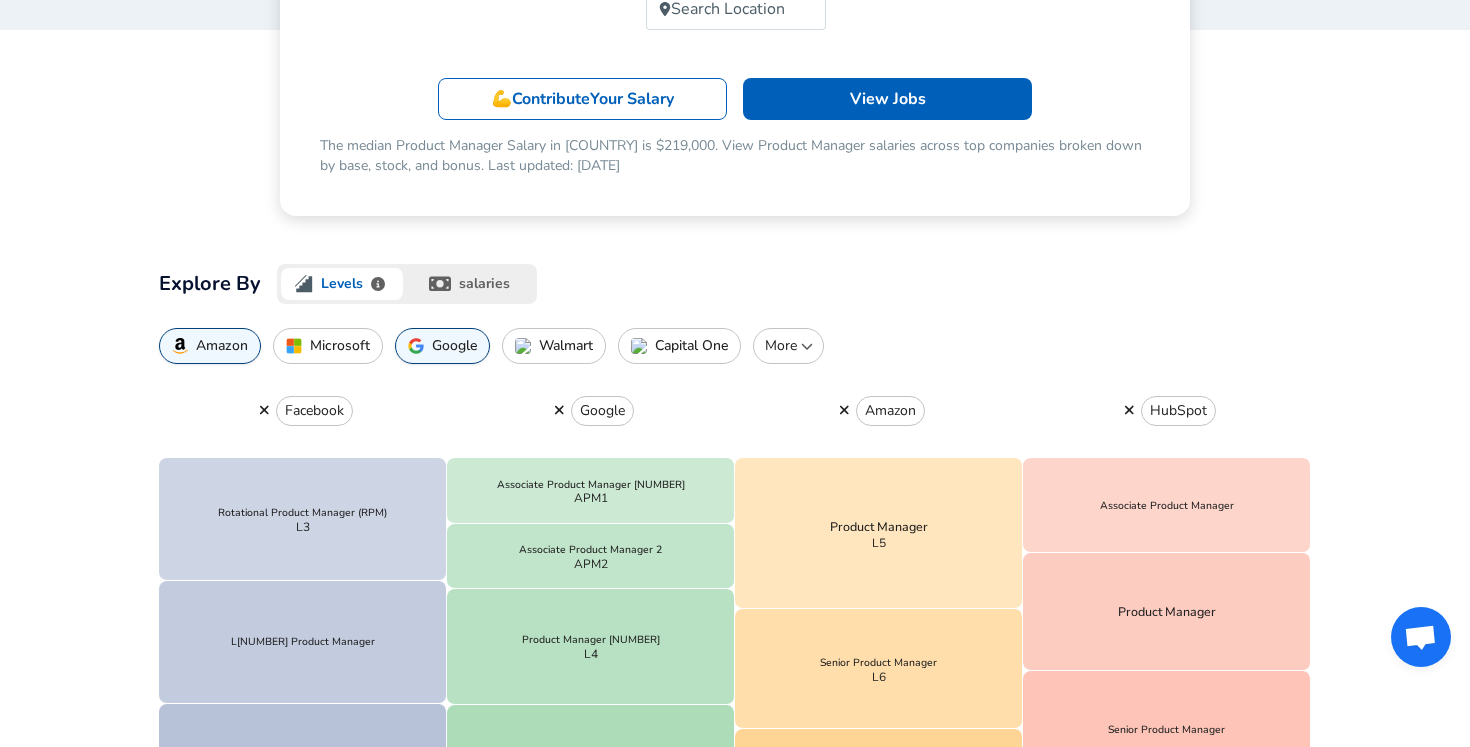 scroll, scrollTop: 648, scrollLeft: 0, axis: vertical 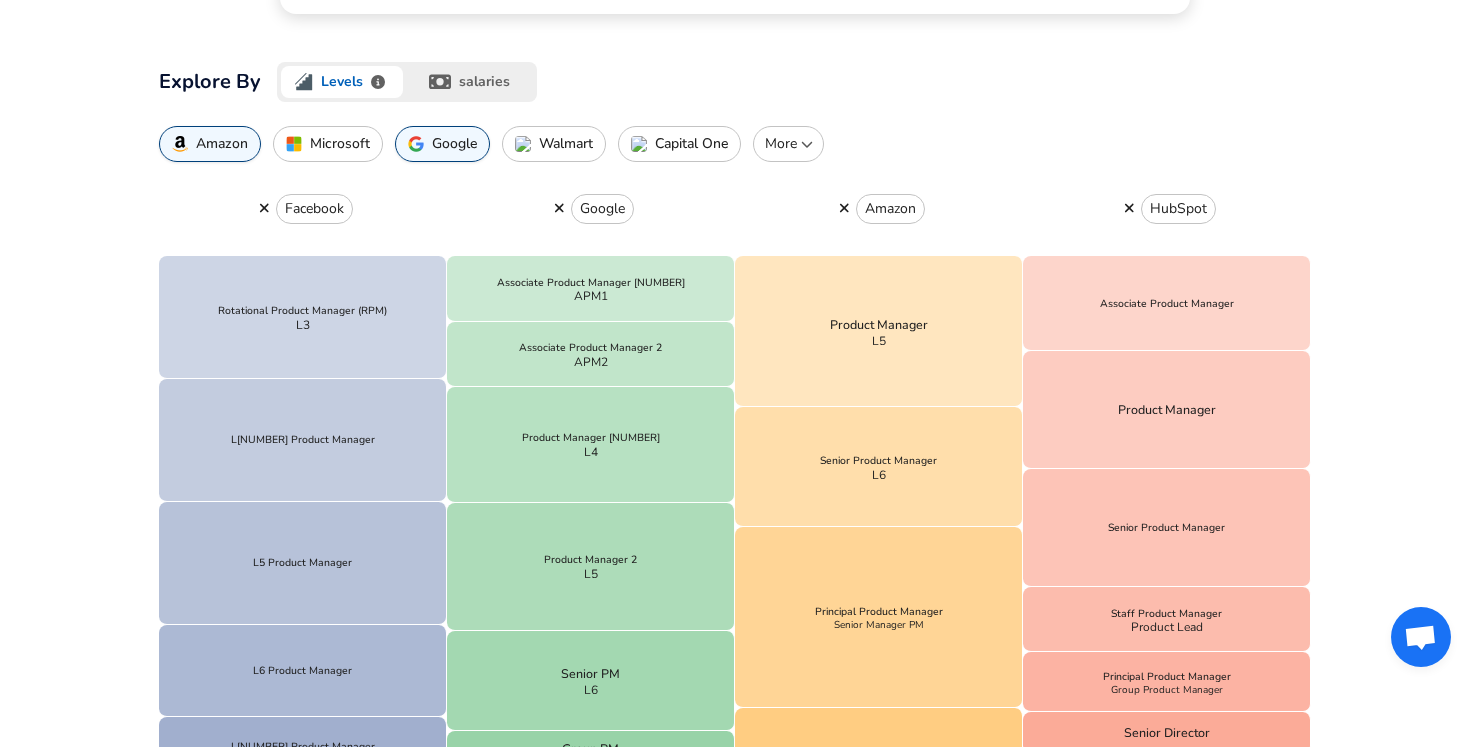 click at bounding box center [264, 208] 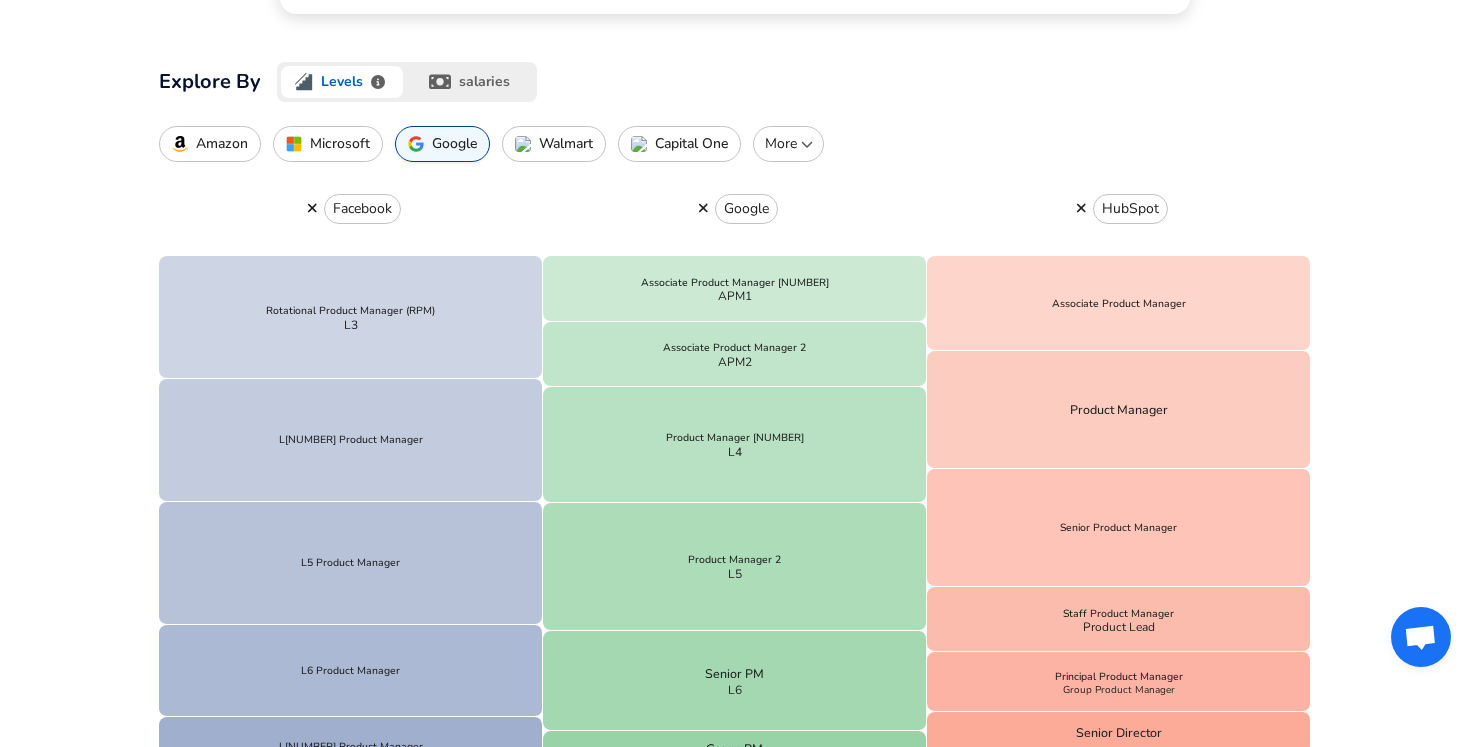 click on "More" at bounding box center (788, 144) 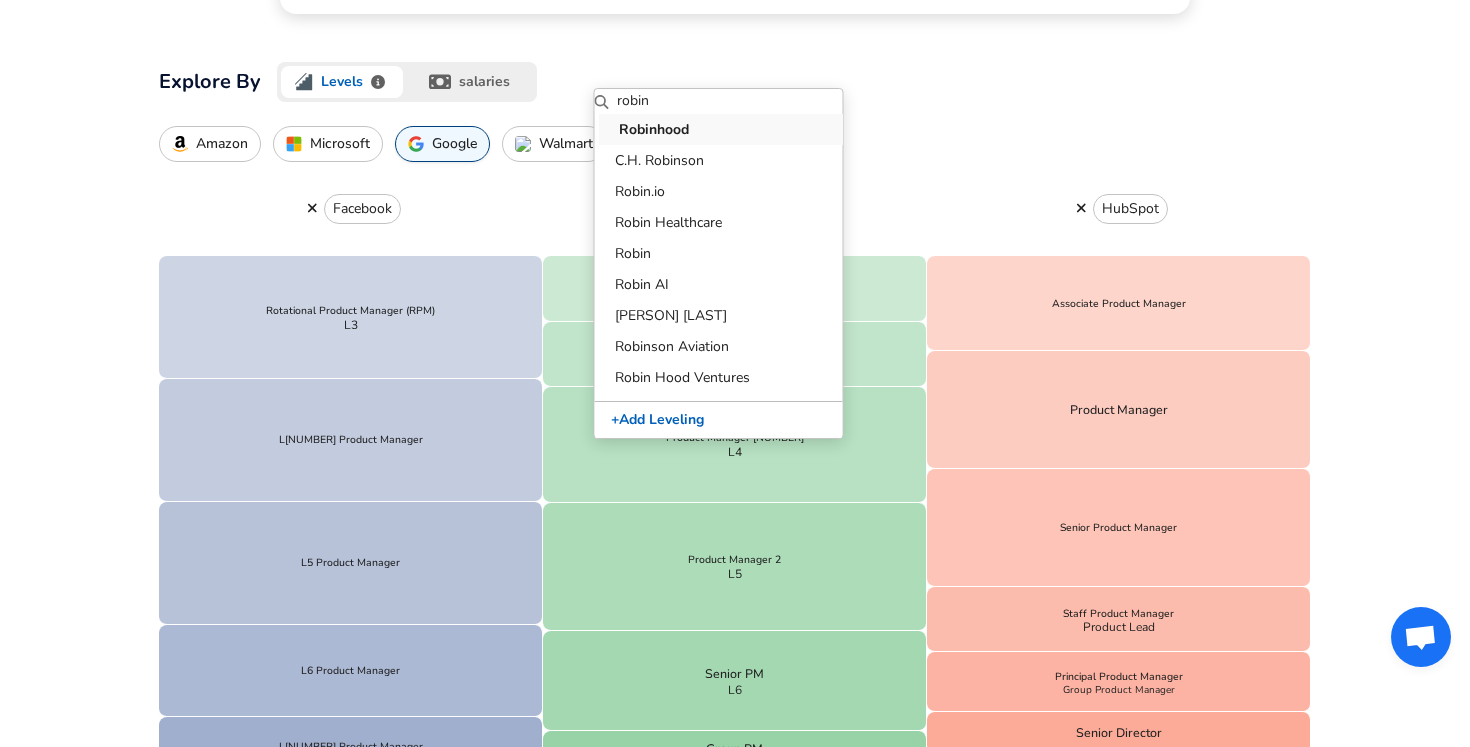 type on "robin" 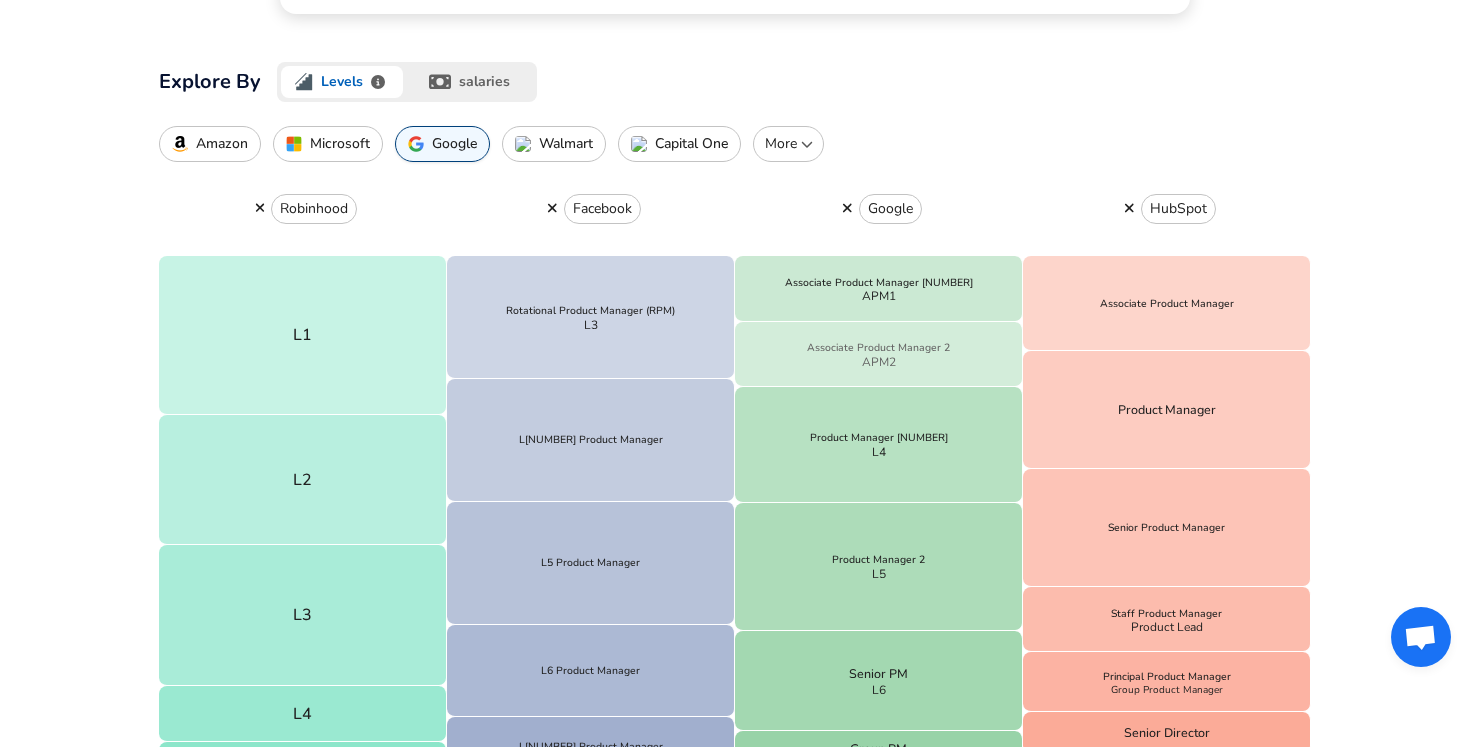 scroll, scrollTop: 710, scrollLeft: 0, axis: vertical 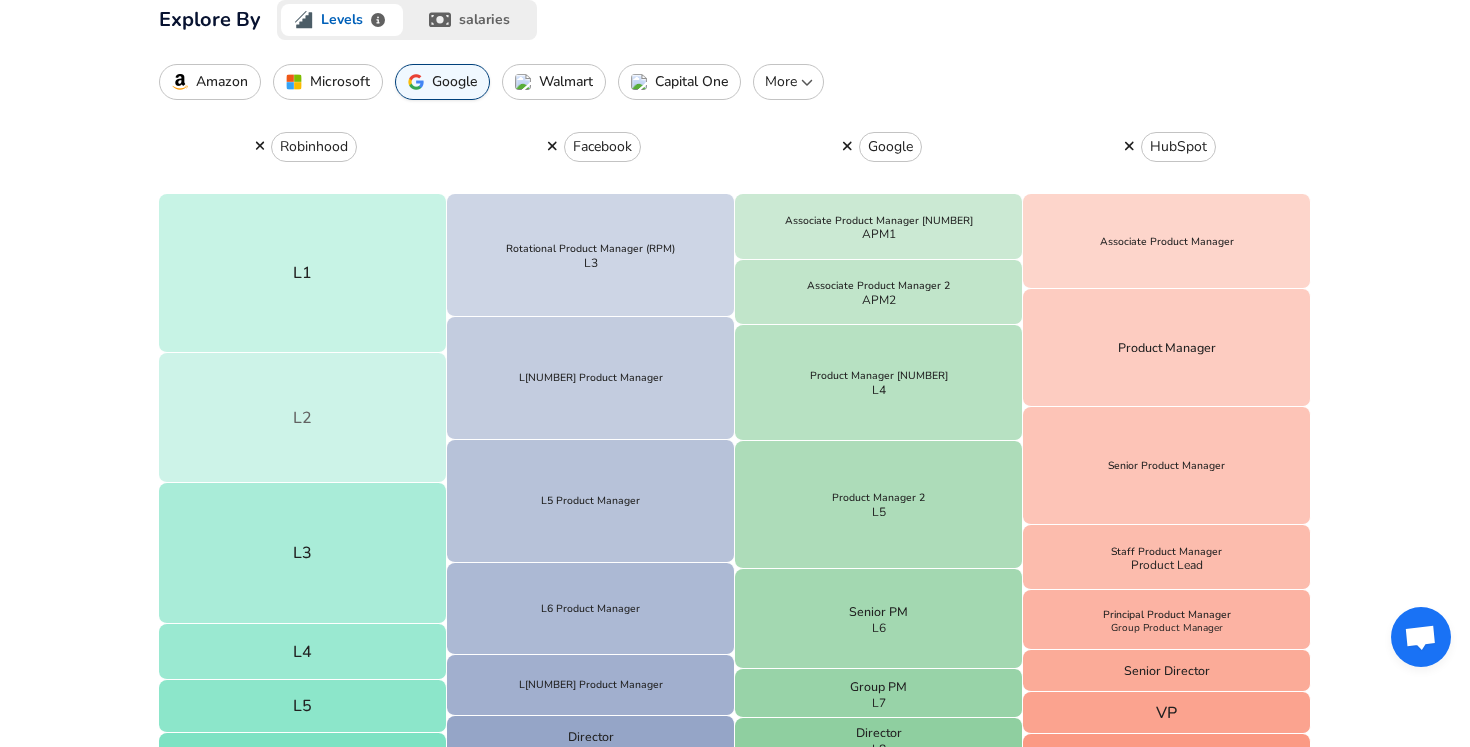click on "L2" at bounding box center [303, 418] 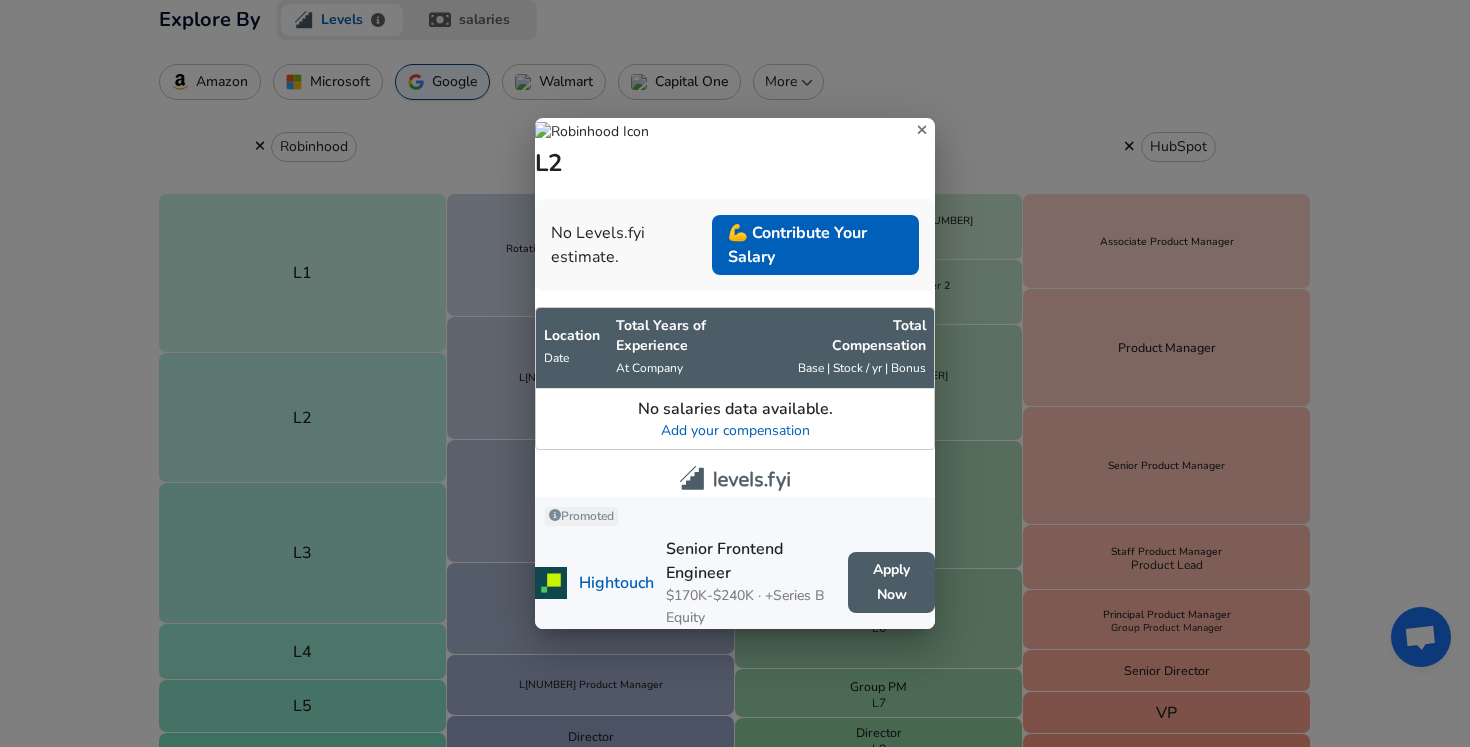 click on "L2 No Levels.fyi estimate. 💪 Contribute Your Salary Location Date Total Years of Experience At Company Total Comp ensation Base | Stock / yr | Bonus No salaries data available. Add your compensation  Promoted Hightouch Senior Frontend Engineer [CURRENCY][NUMBER]-[CURRENCY][NUMBER] · +Series B Equity Apply Now" at bounding box center (735, 373) 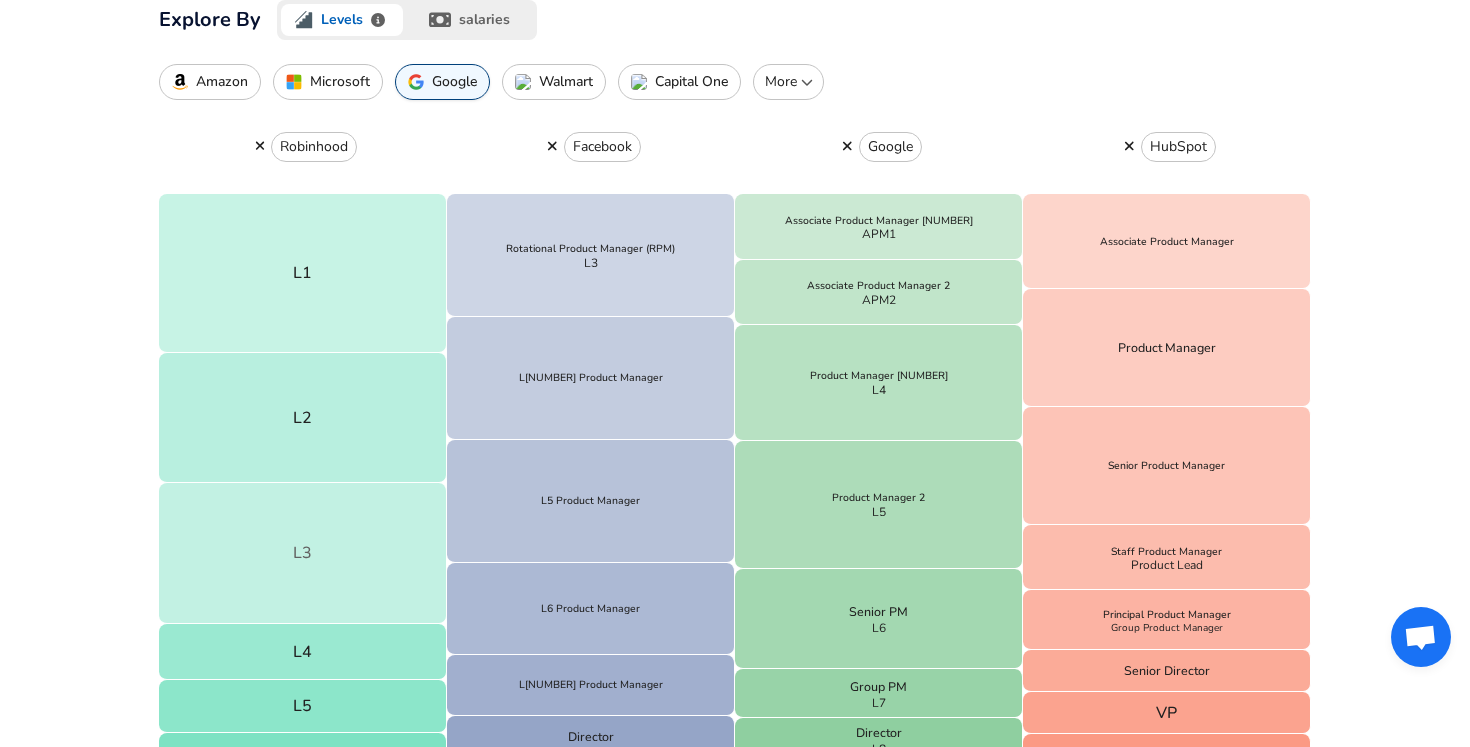 click on "L3" at bounding box center [303, 553] 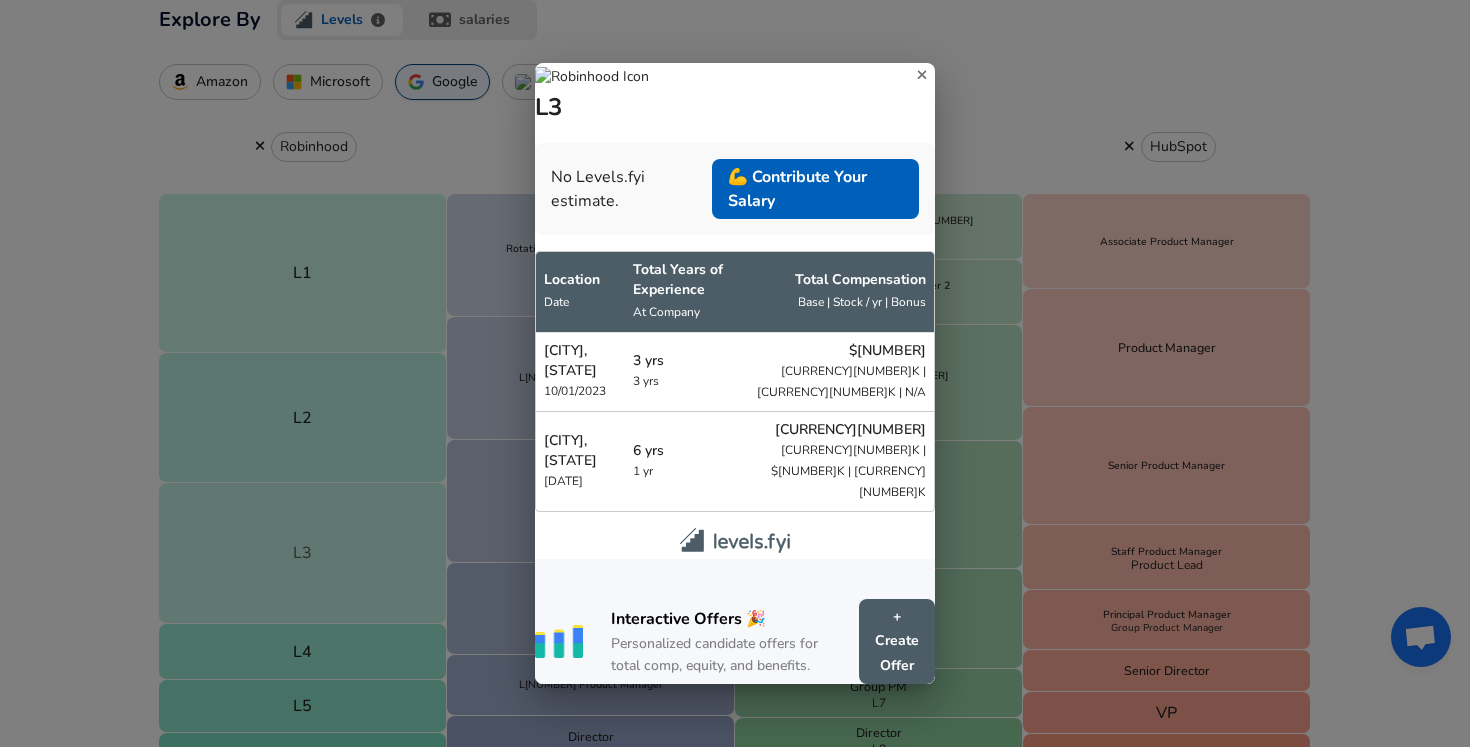 click on "L3 No Levels.fyi estimate. 💪 Contribute Your Salary Location Date Total Years of Experience At Company Total Comp ensation Base | Stock / yr | Bonus [CITY], [STATE] [DATE] [NUMBER]    yrs [NUMBER]    yrs $[NUMBER] $[NUMBER]K   |   $[NUMBER]K   |   N/A [CITY], [STATE] [DATE] [NUMBER]    yrs [NUMBER]    yr $[NUMBER] $[NUMBER]K   |   $[NUMBER]K   |   $[NUMBER]K Interactive Offers 🎉 Personalized candidate offers for total comp, equity, and benefits. + Create Offer" at bounding box center [735, 373] 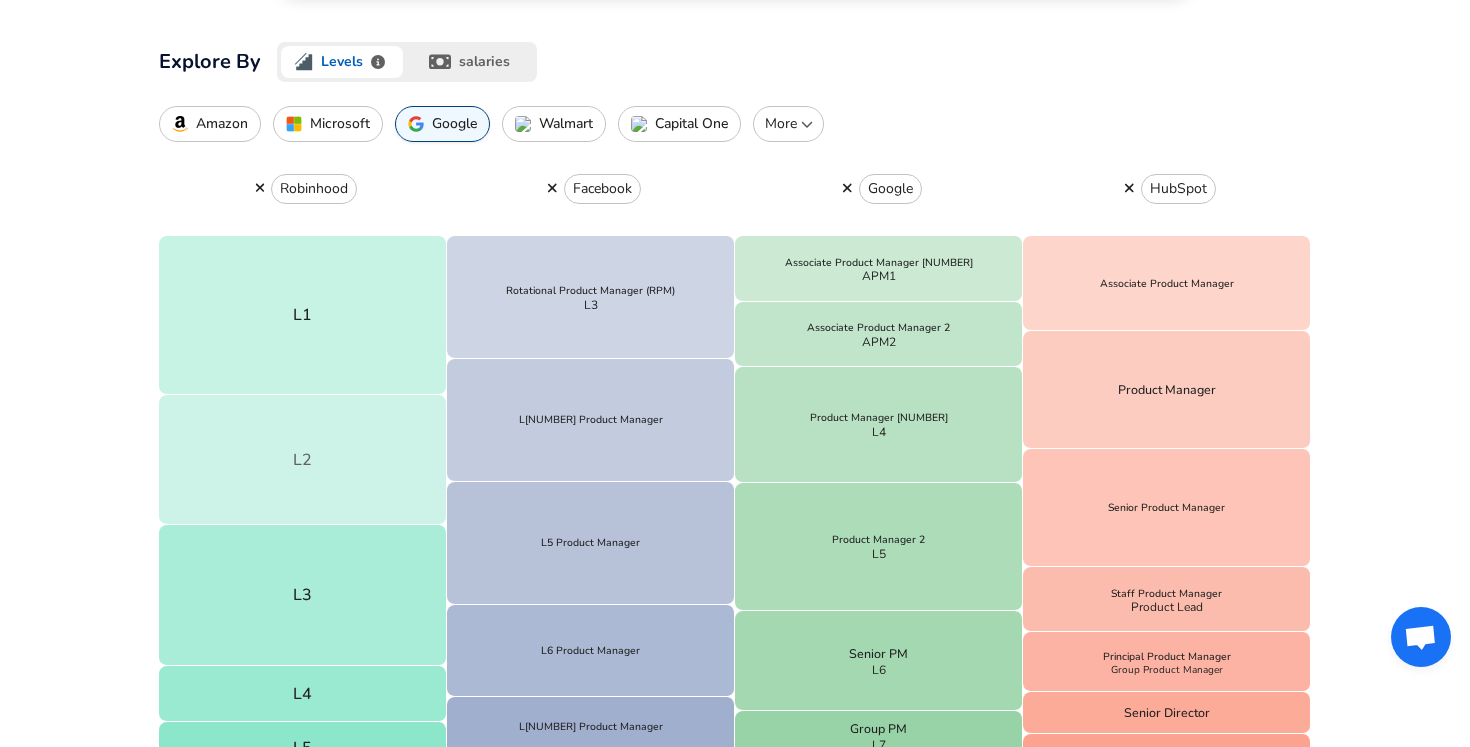 scroll, scrollTop: 649, scrollLeft: 0, axis: vertical 